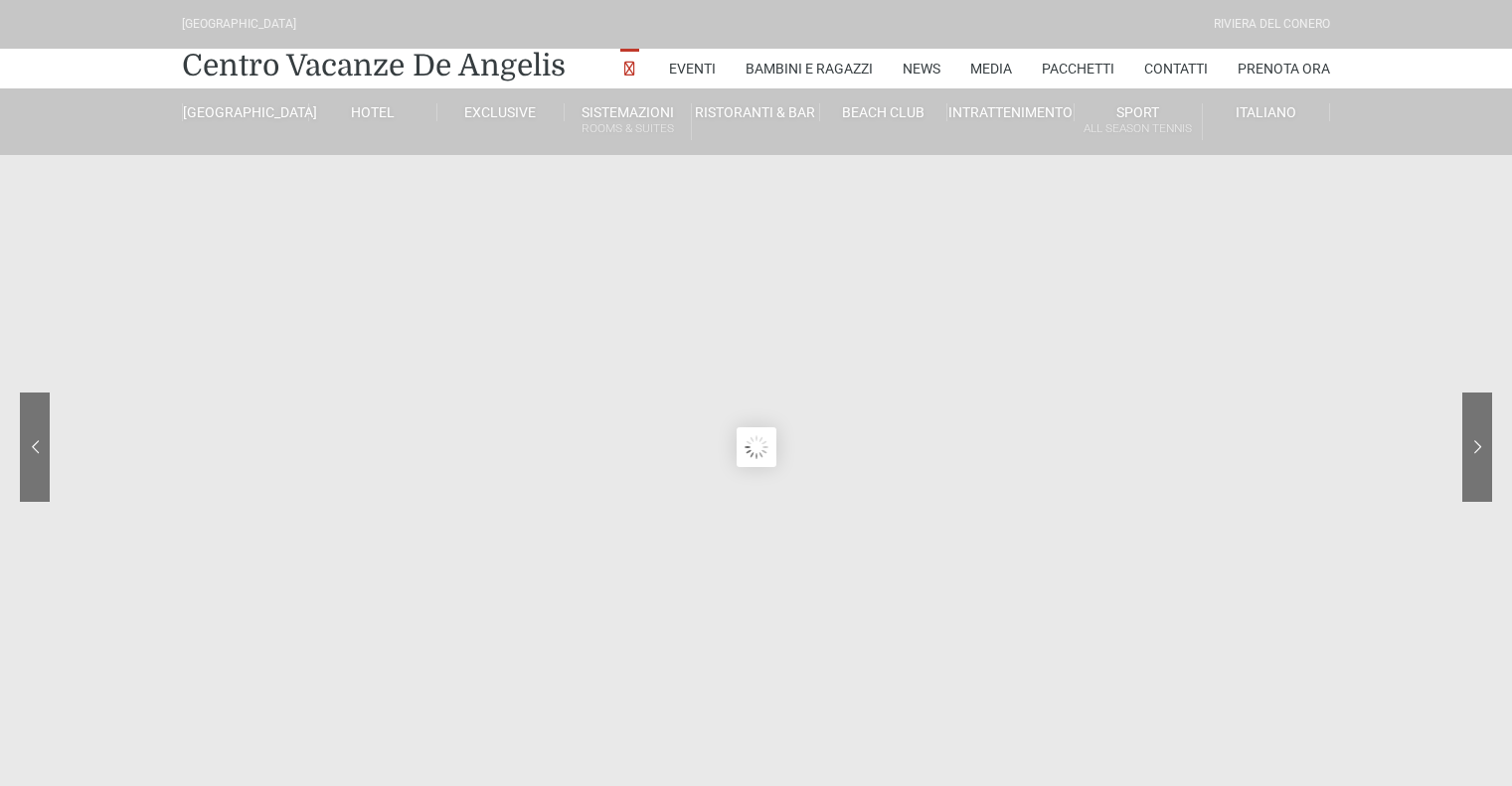 scroll, scrollTop: 0, scrollLeft: 0, axis: both 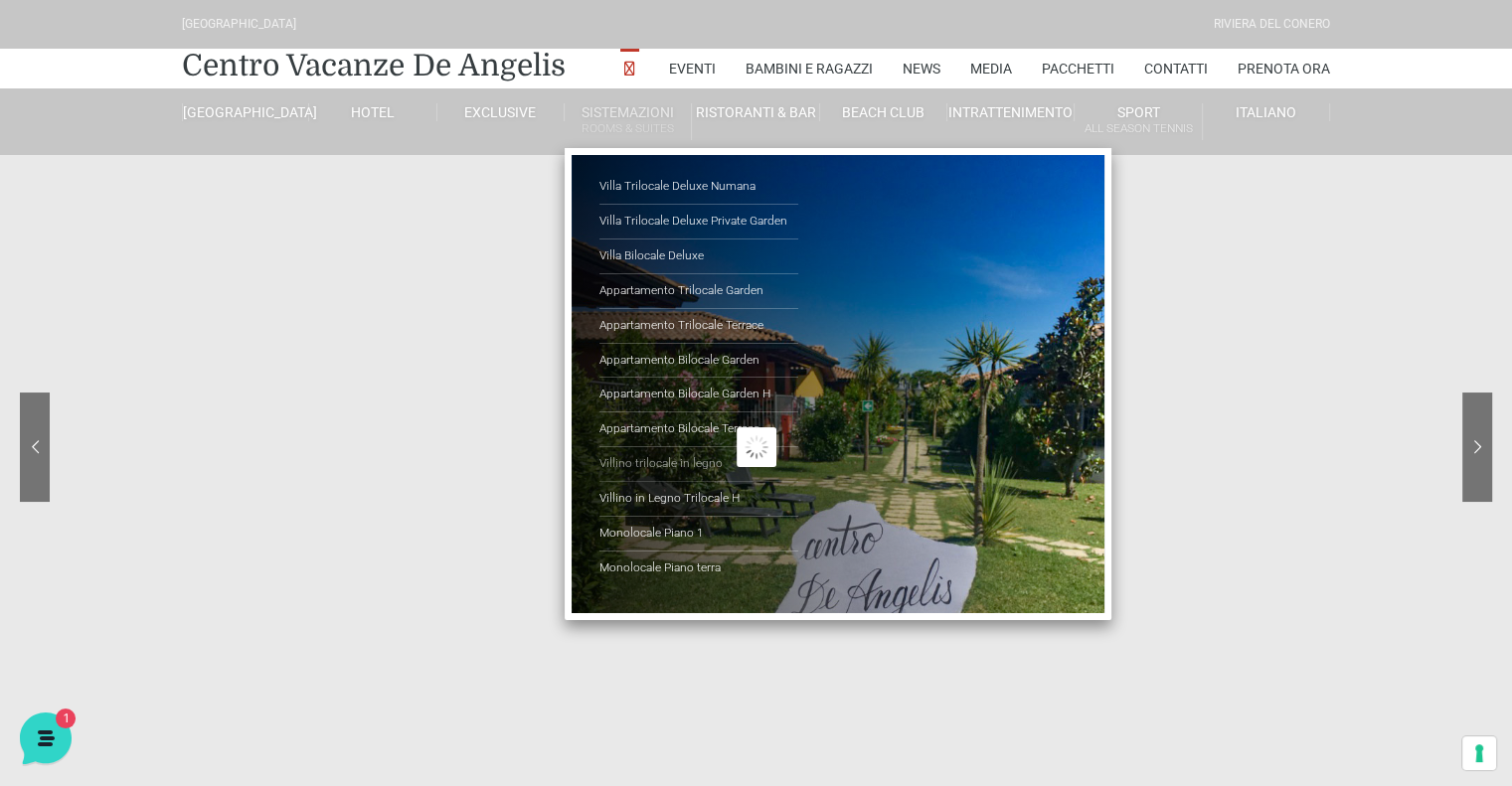 click on "Villino trilocale in legno" at bounding box center [699, 464] 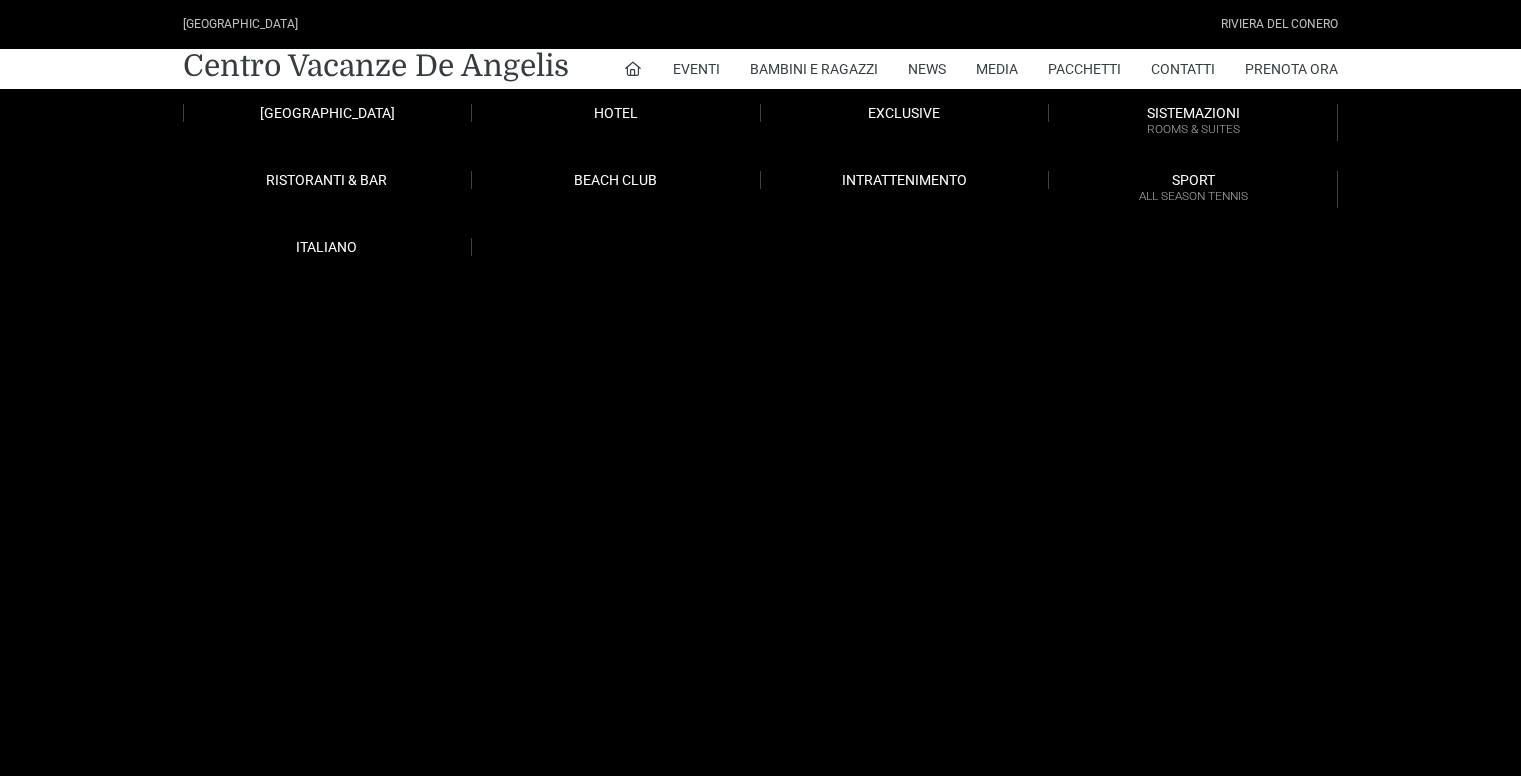 scroll, scrollTop: 0, scrollLeft: 0, axis: both 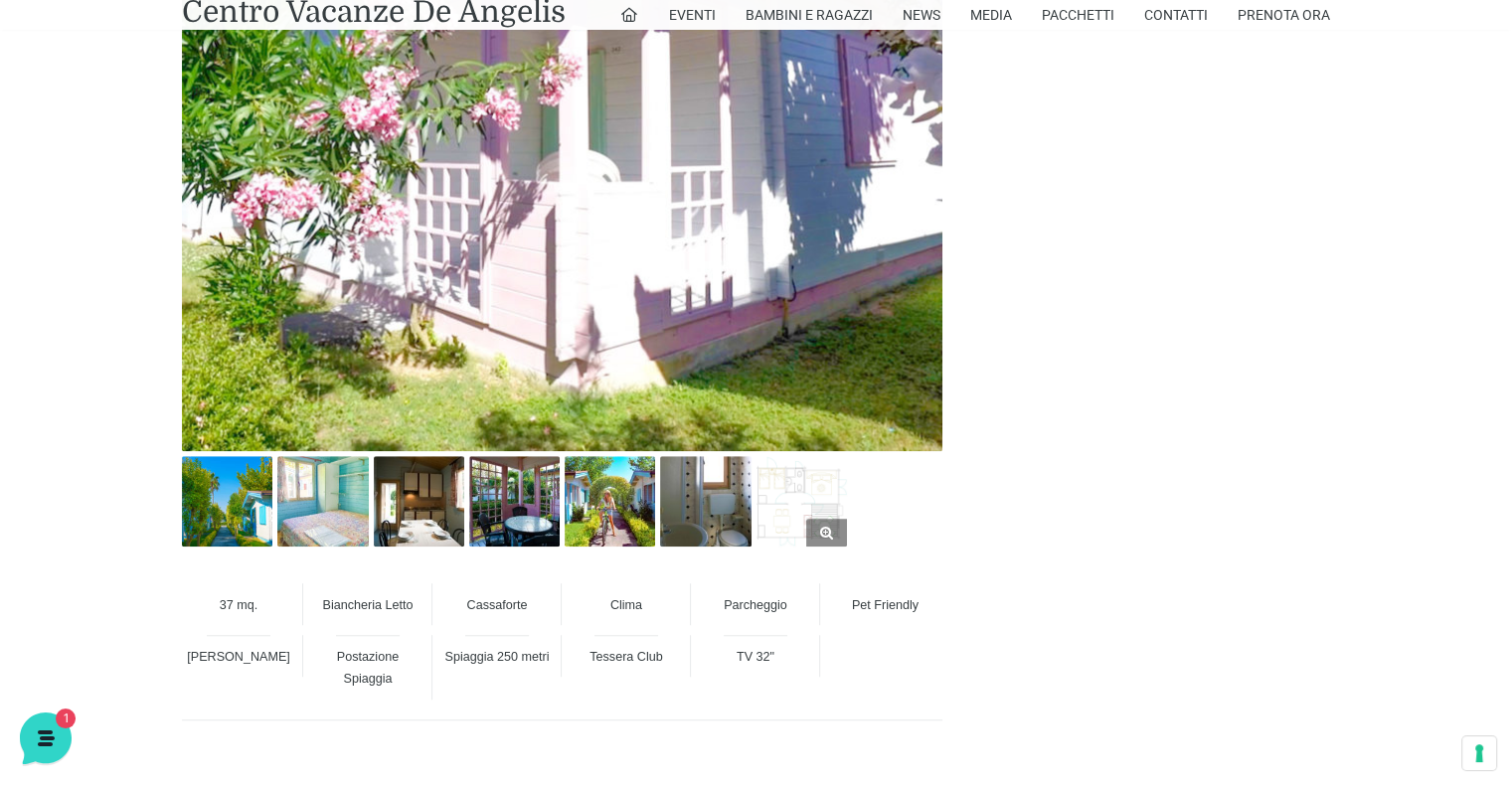 click at bounding box center [801, 501] 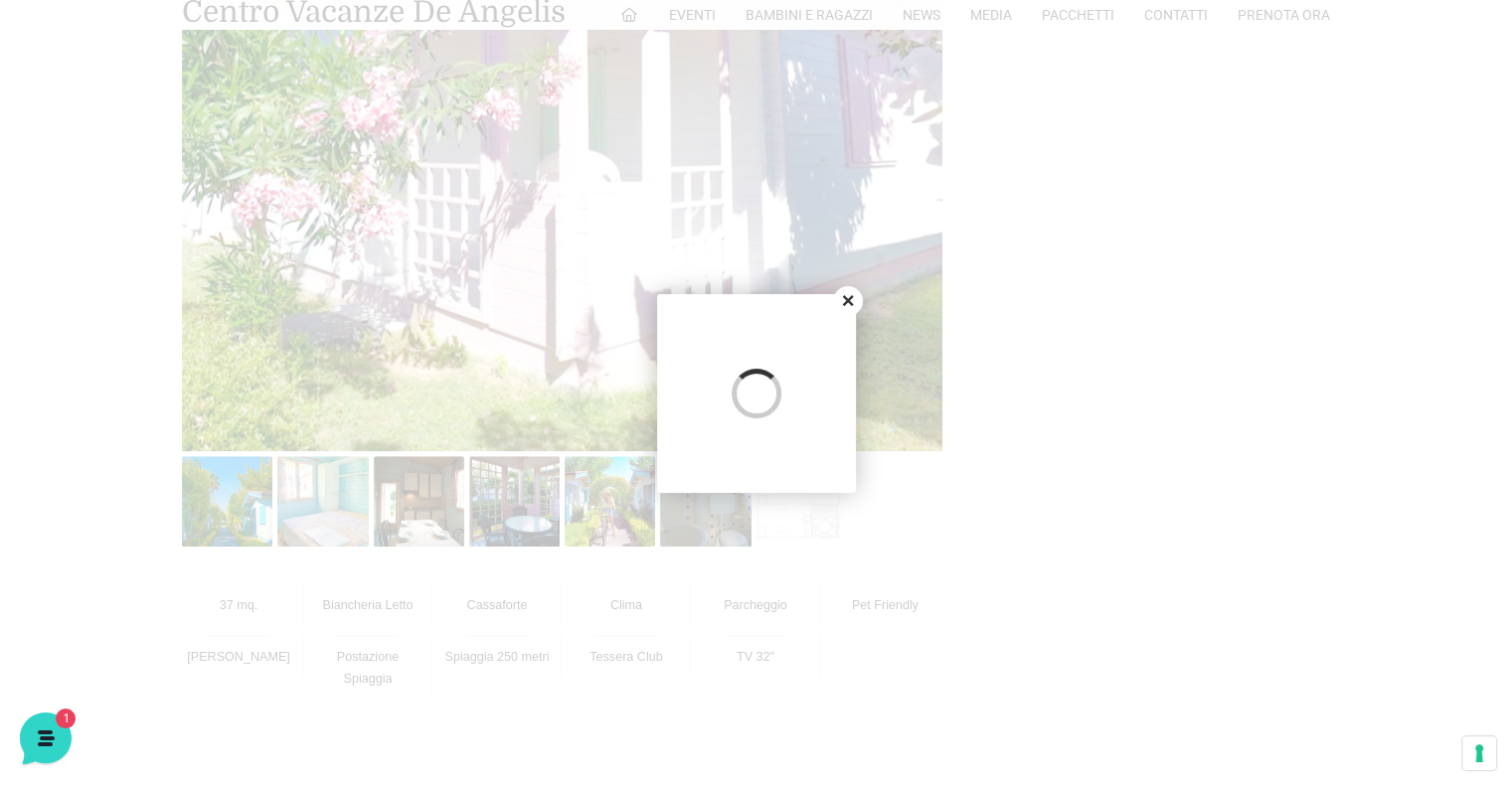 click on "Close" at bounding box center (848, 301) 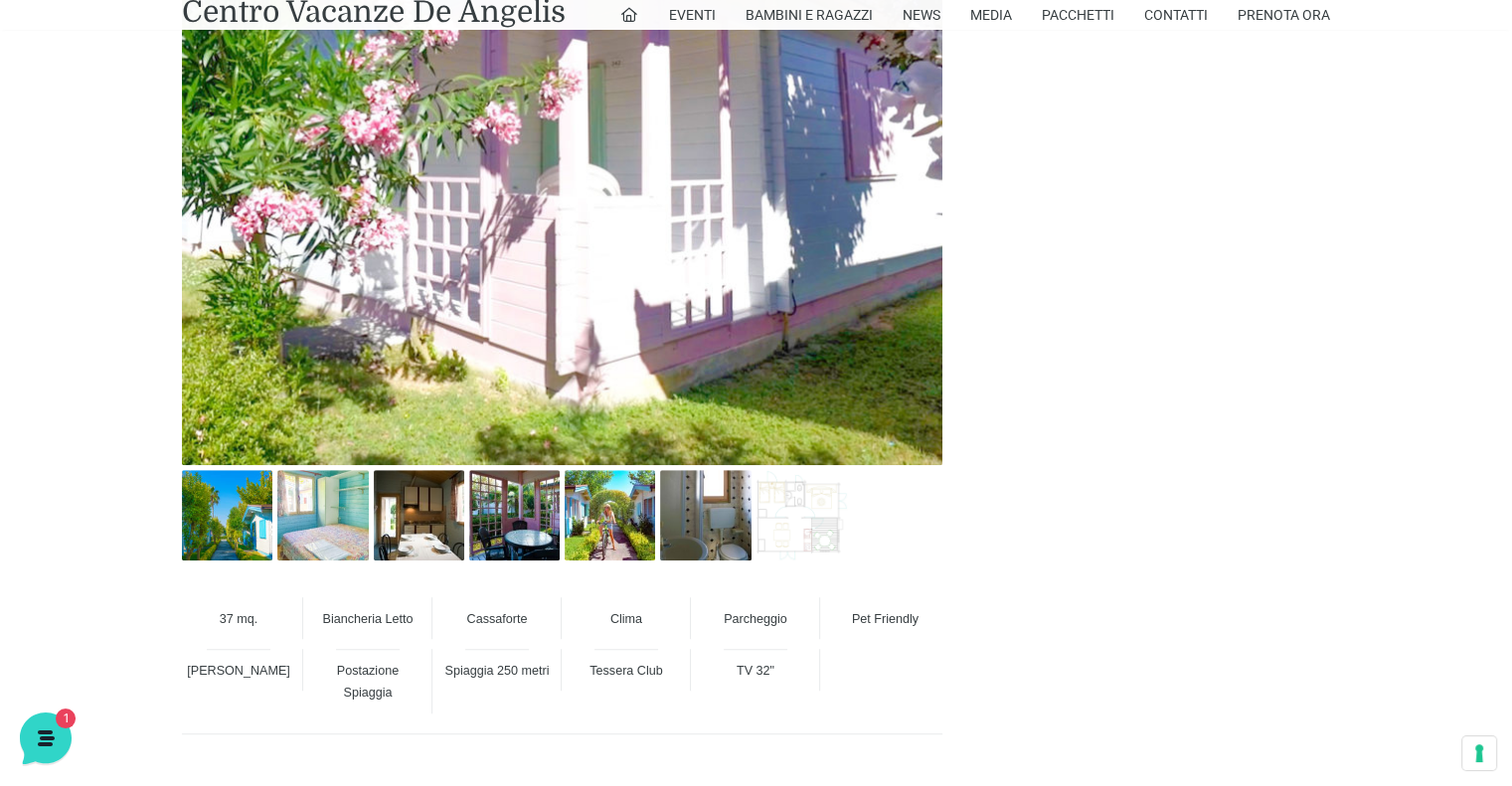 scroll, scrollTop: 1292, scrollLeft: 0, axis: vertical 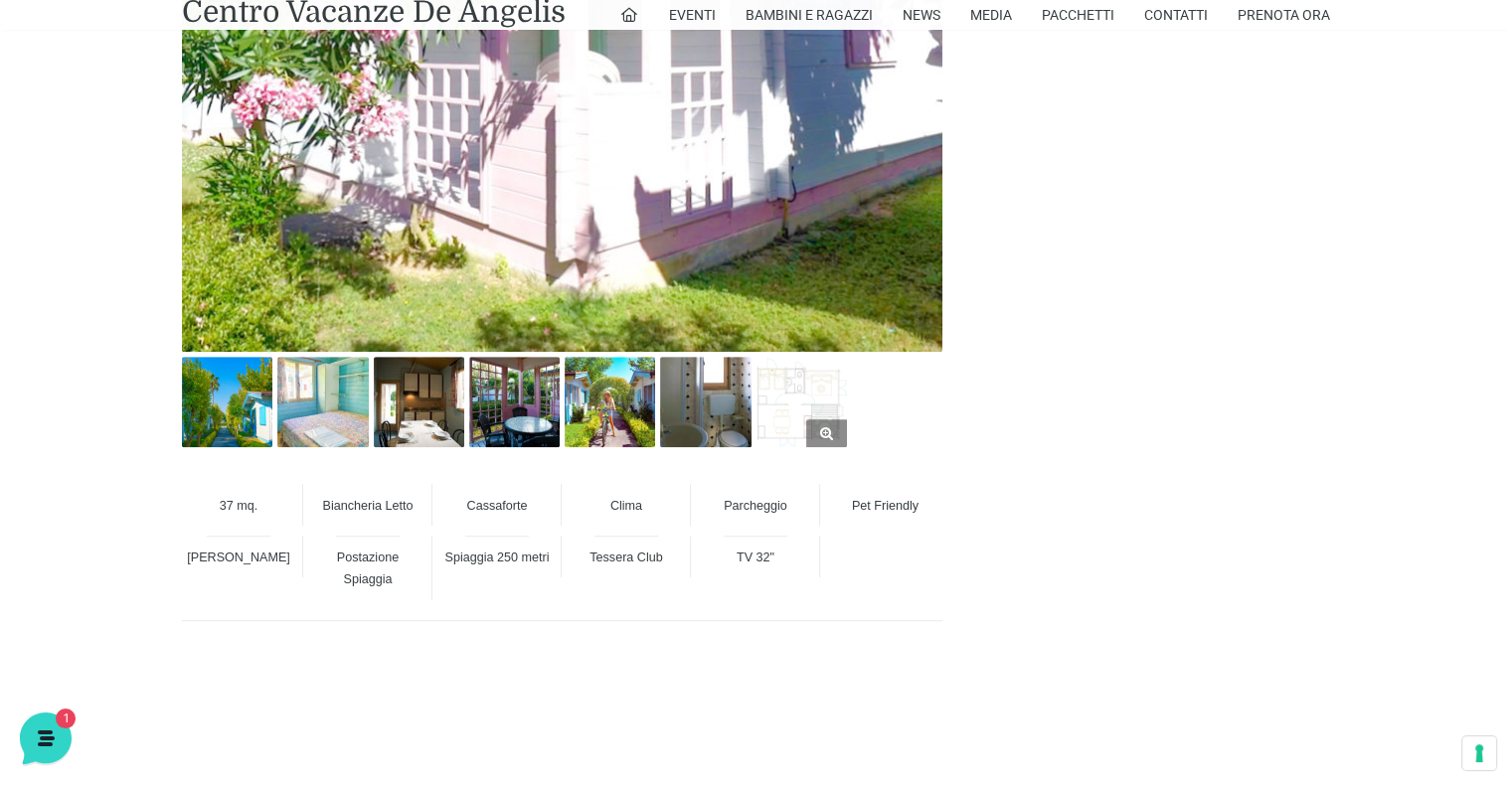 click at bounding box center [801, 401] 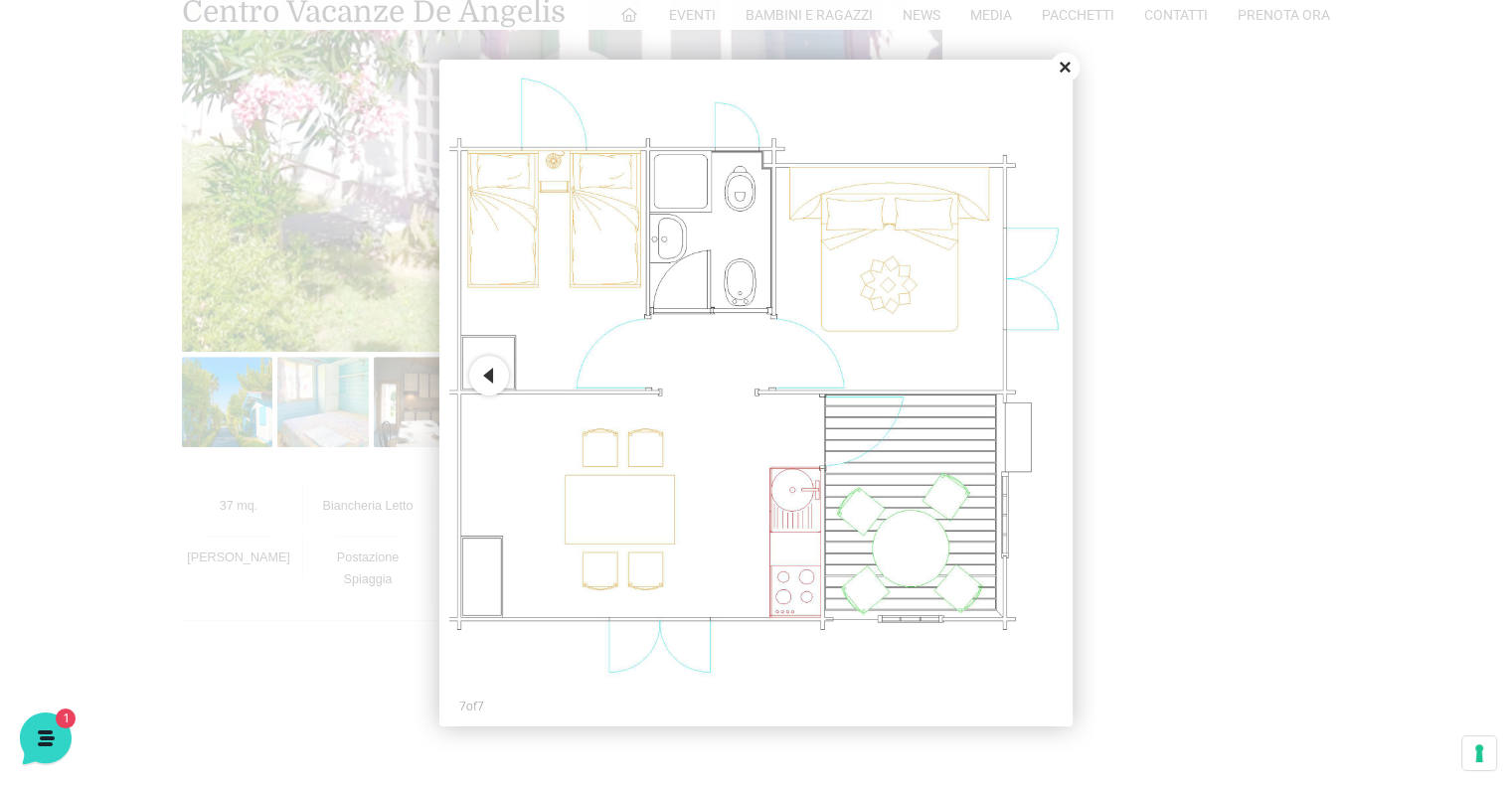 click on "Close" at bounding box center [1065, 68] 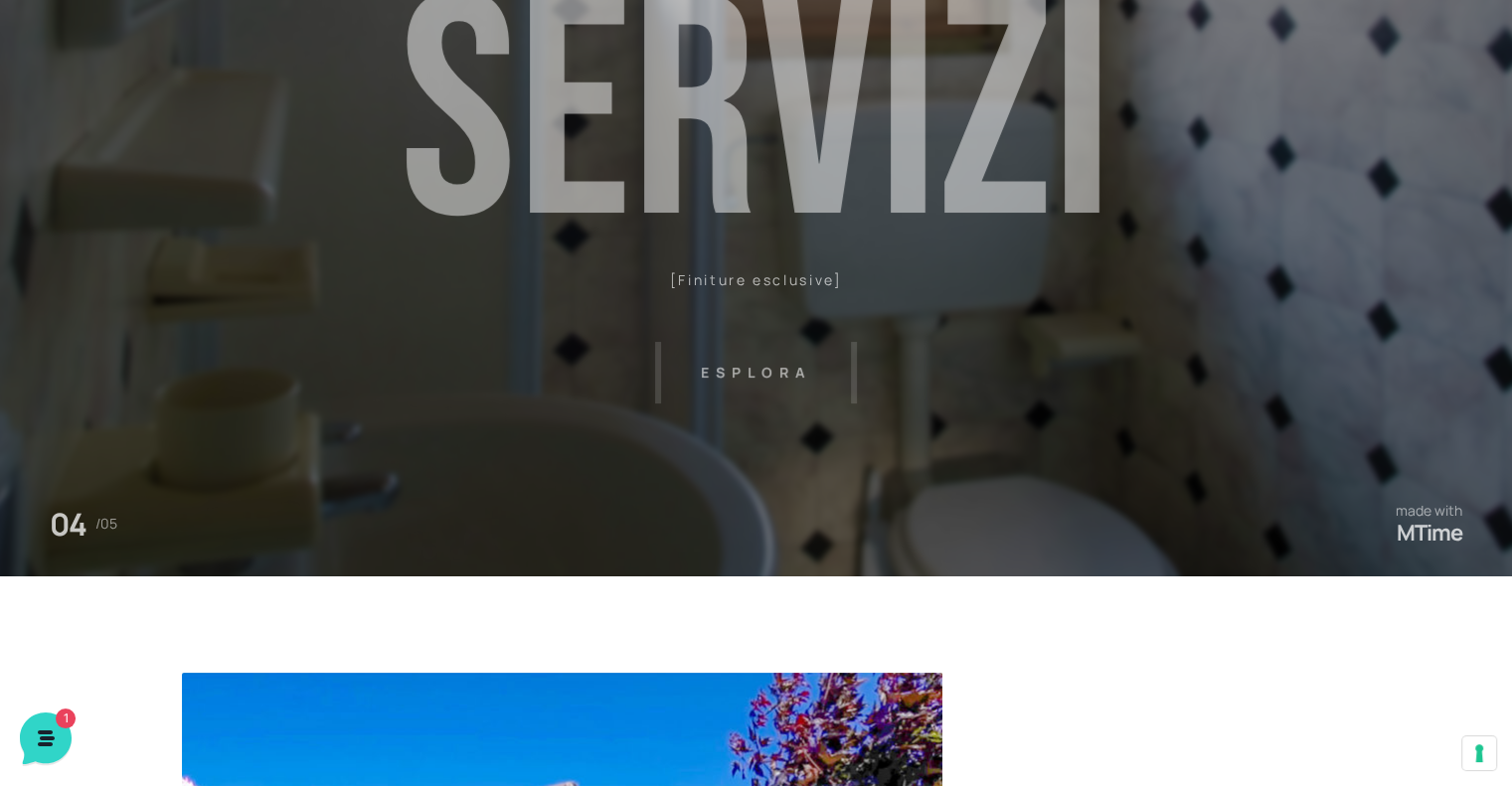 scroll, scrollTop: 0, scrollLeft: 0, axis: both 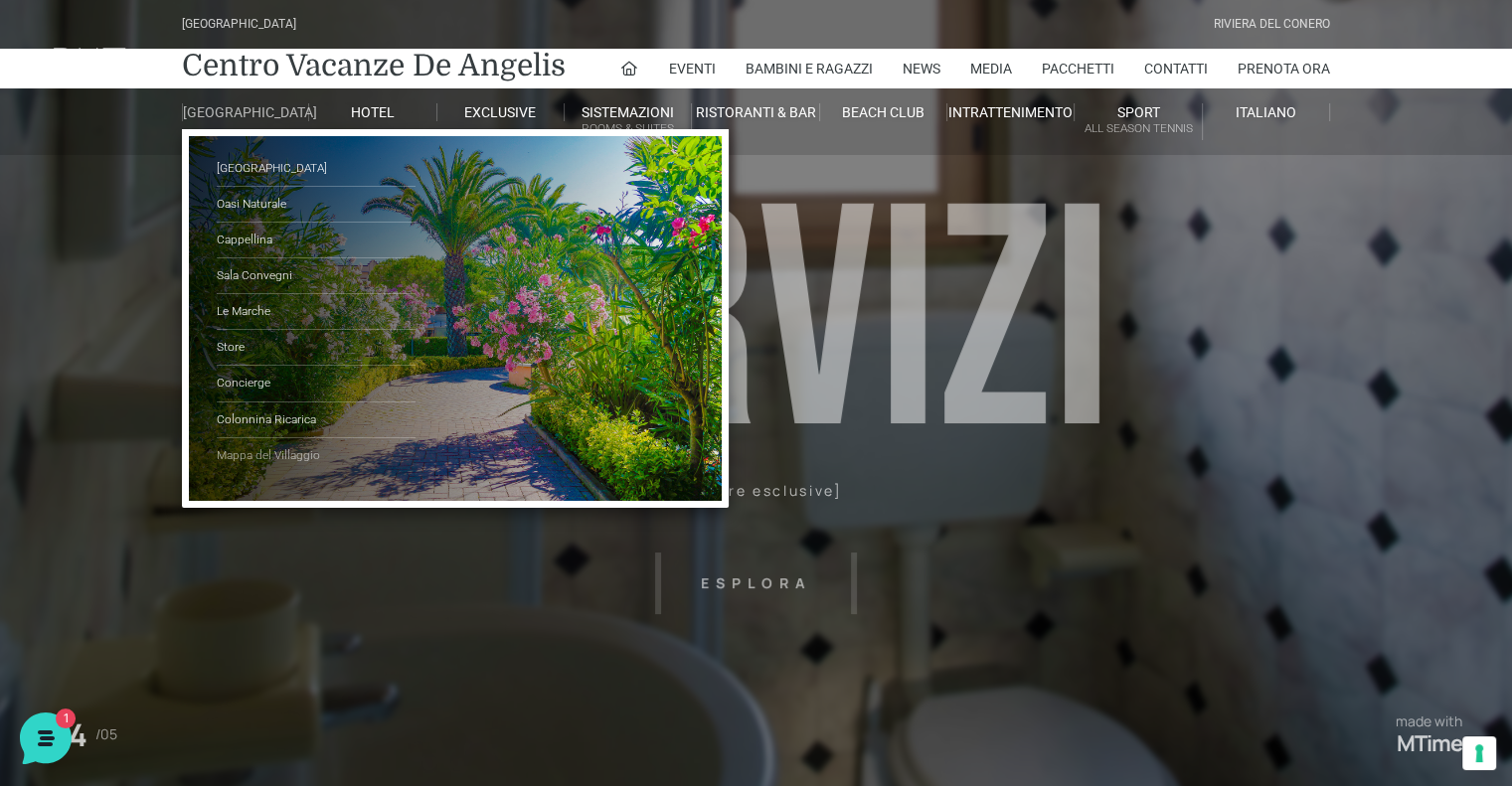 click on "Mappa del Villaggio" at bounding box center [316, 455] 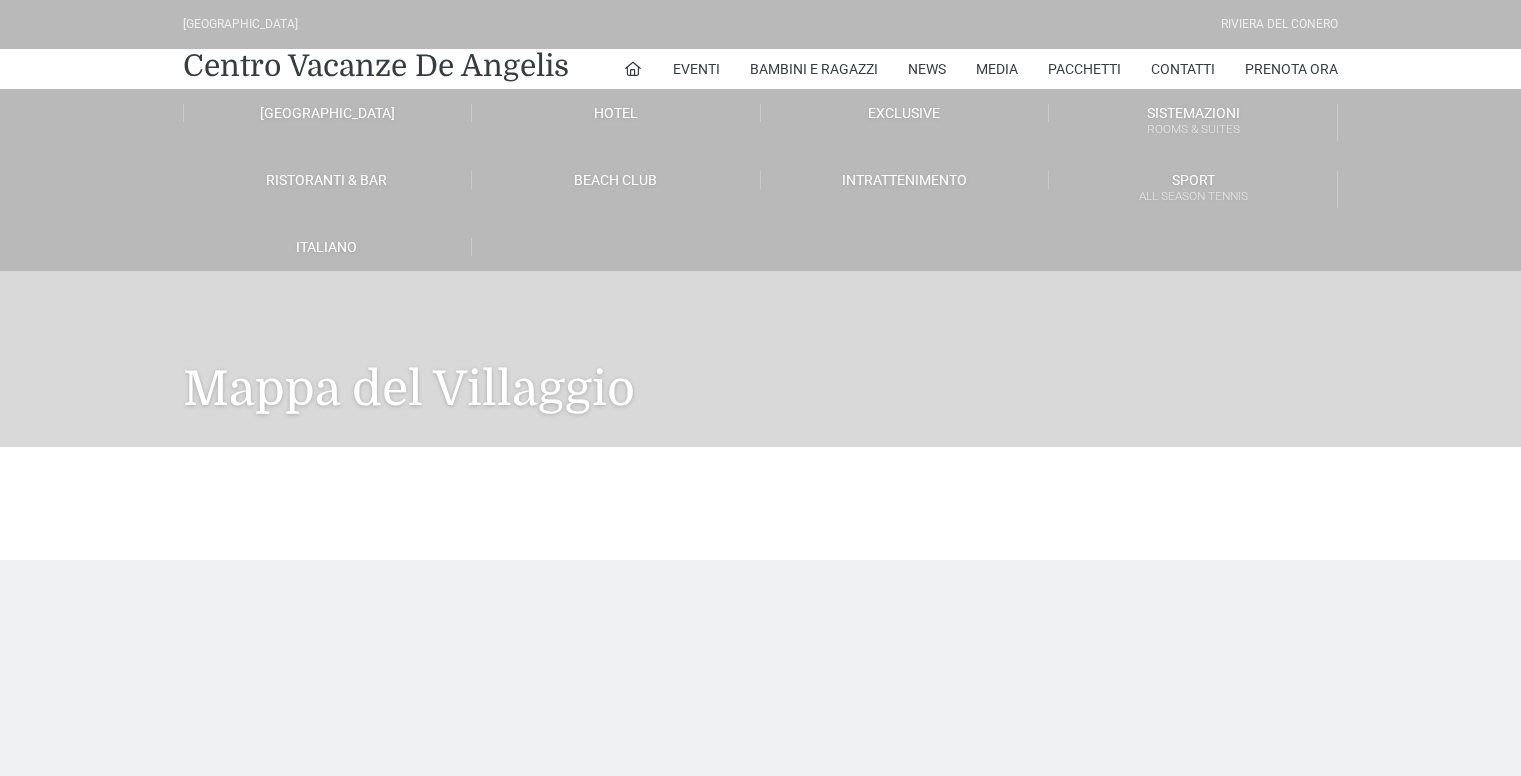 scroll, scrollTop: 0, scrollLeft: 0, axis: both 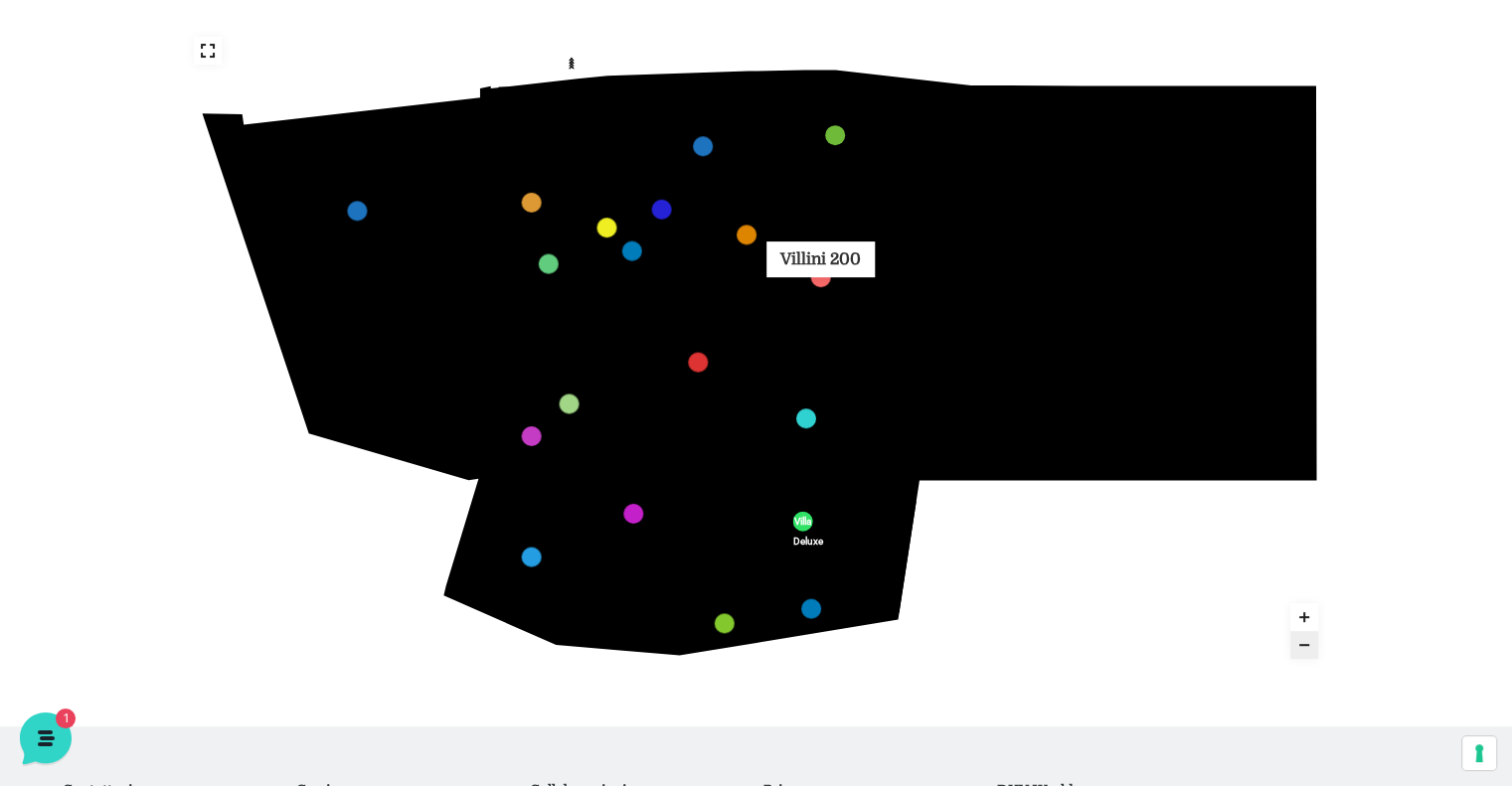 click at bounding box center (821, 277) 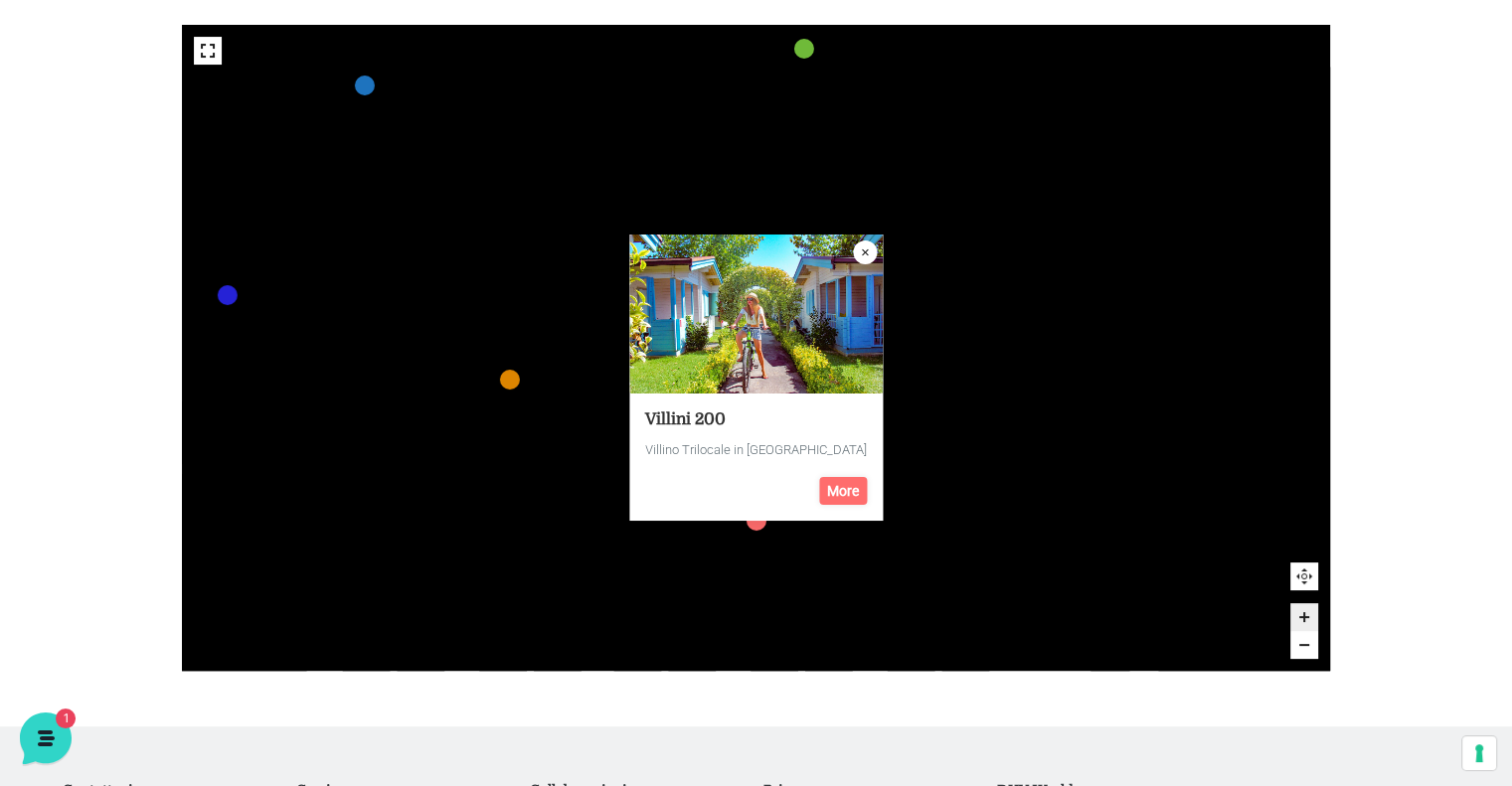 click 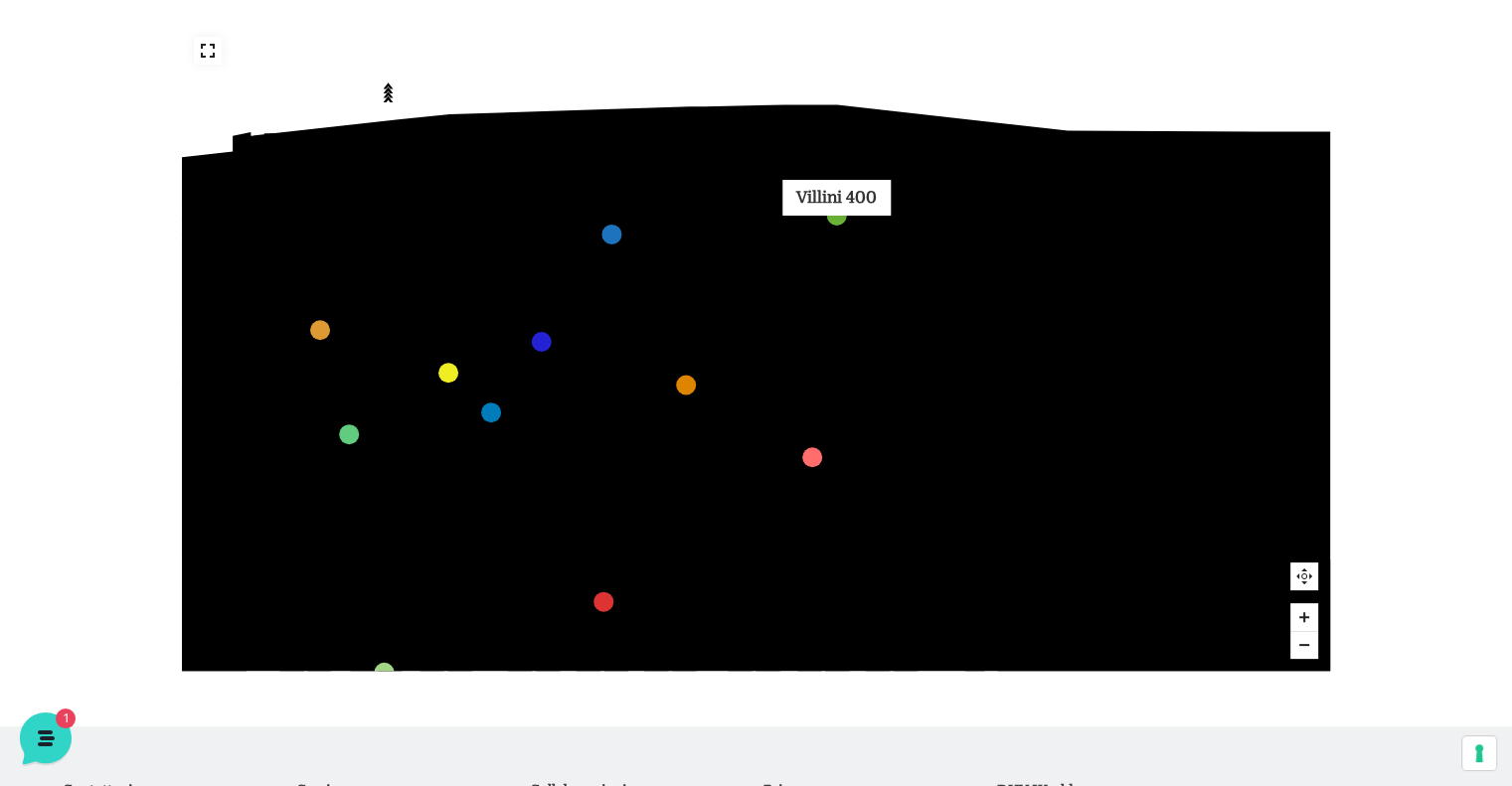 click at bounding box center [837, 216] 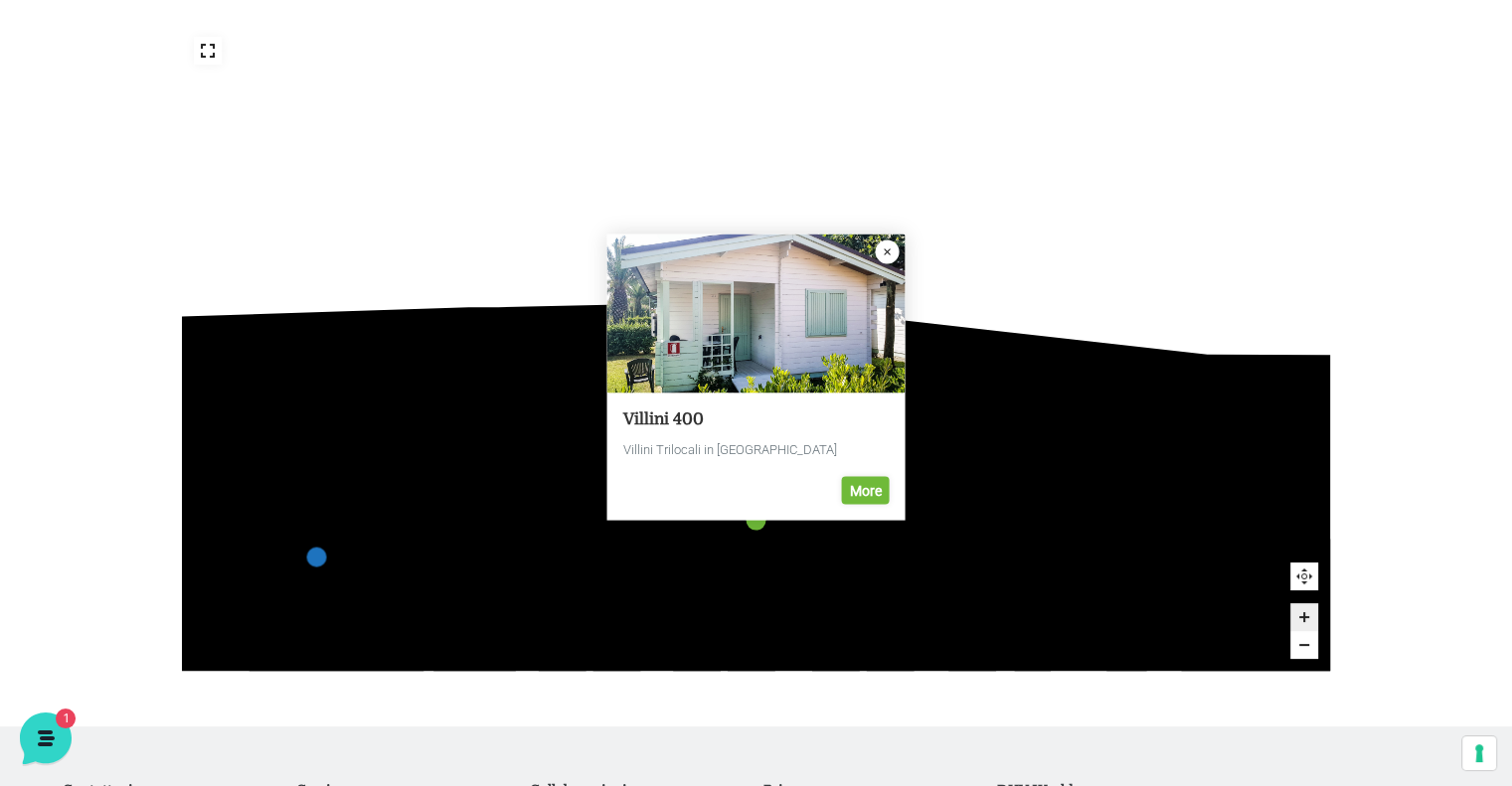 click 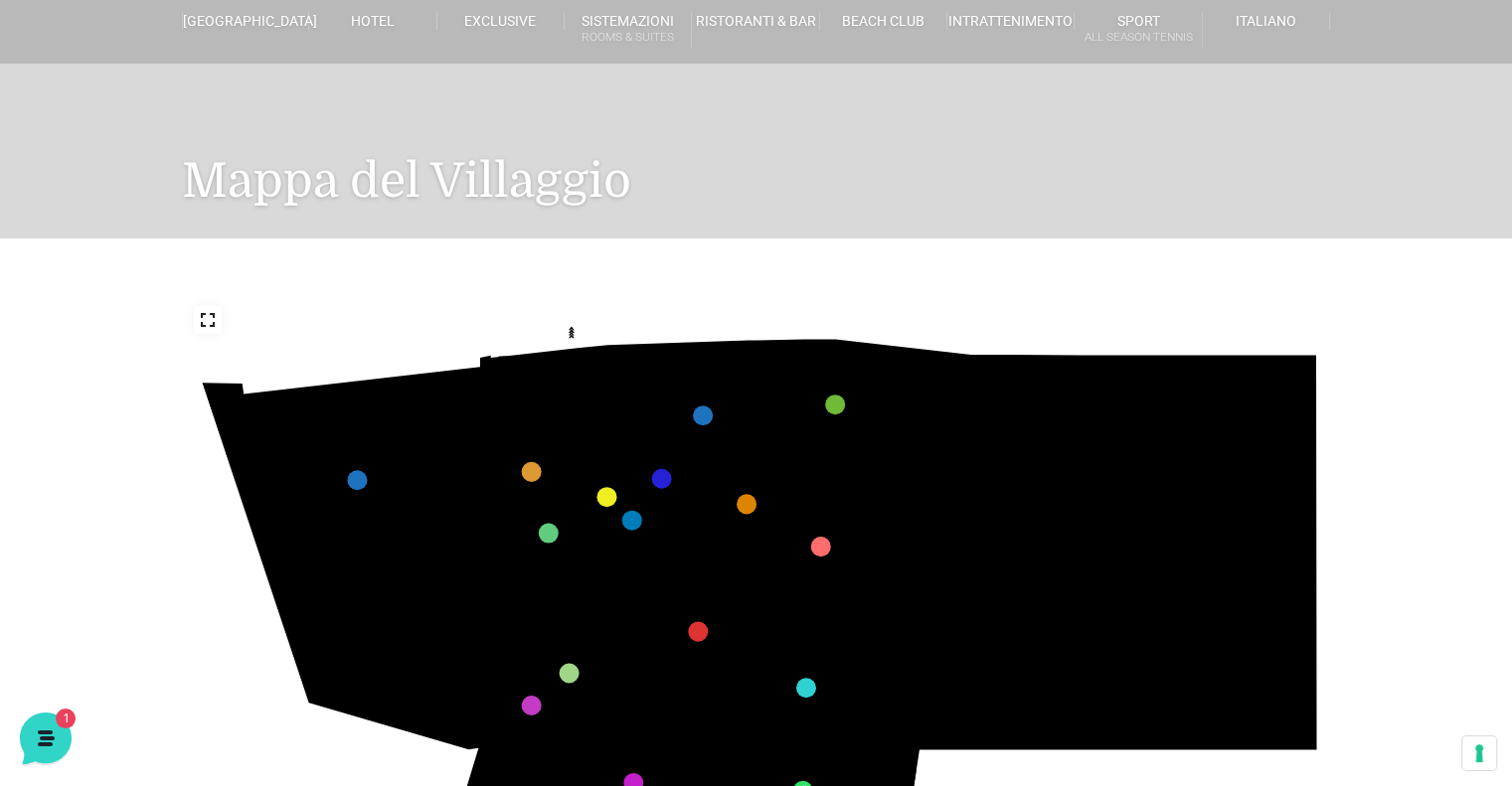 scroll, scrollTop: 0, scrollLeft: 0, axis: both 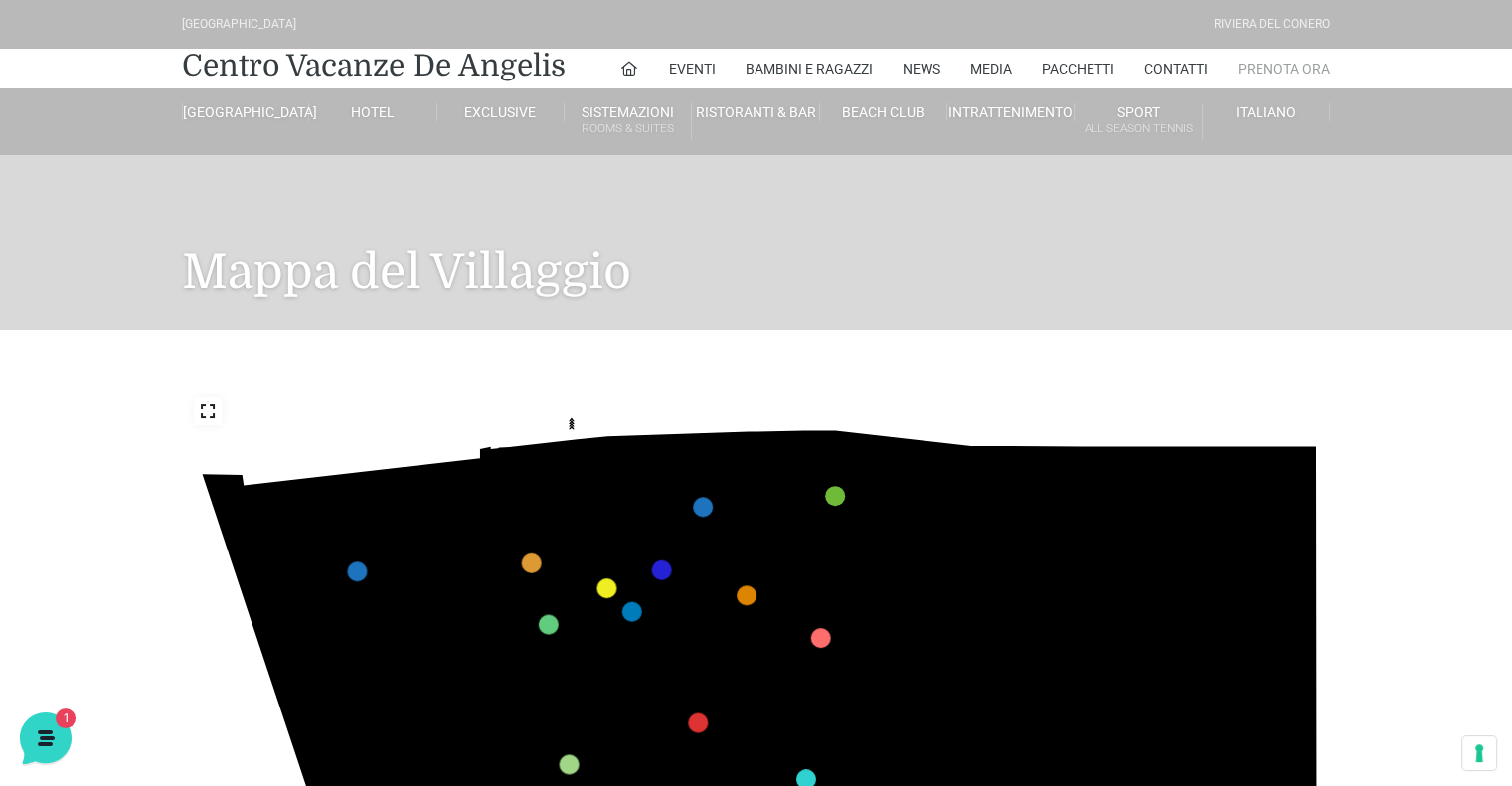 click on "Prenota Ora" at bounding box center [1283, 69] 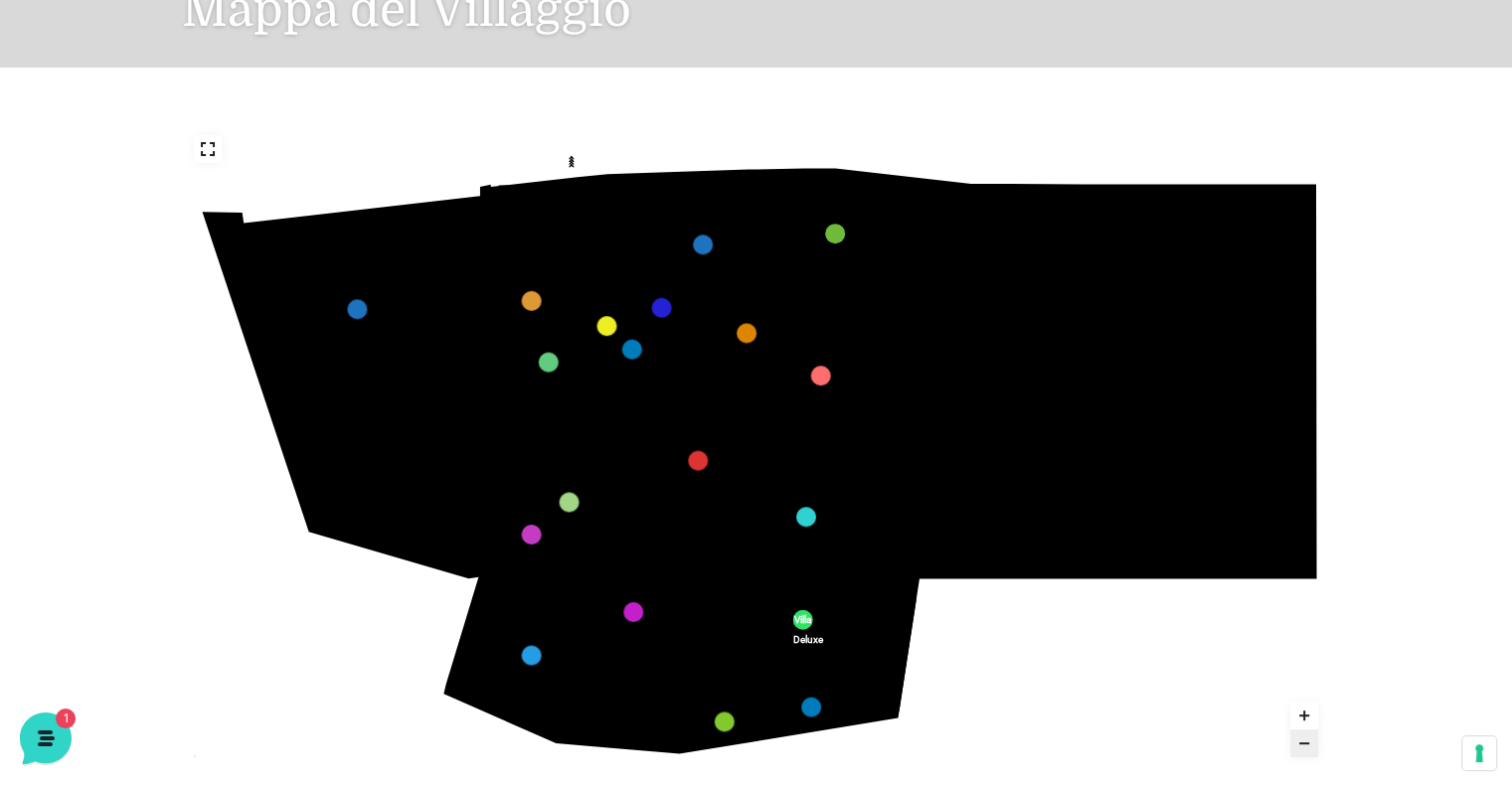 scroll, scrollTop: 390, scrollLeft: 0, axis: vertical 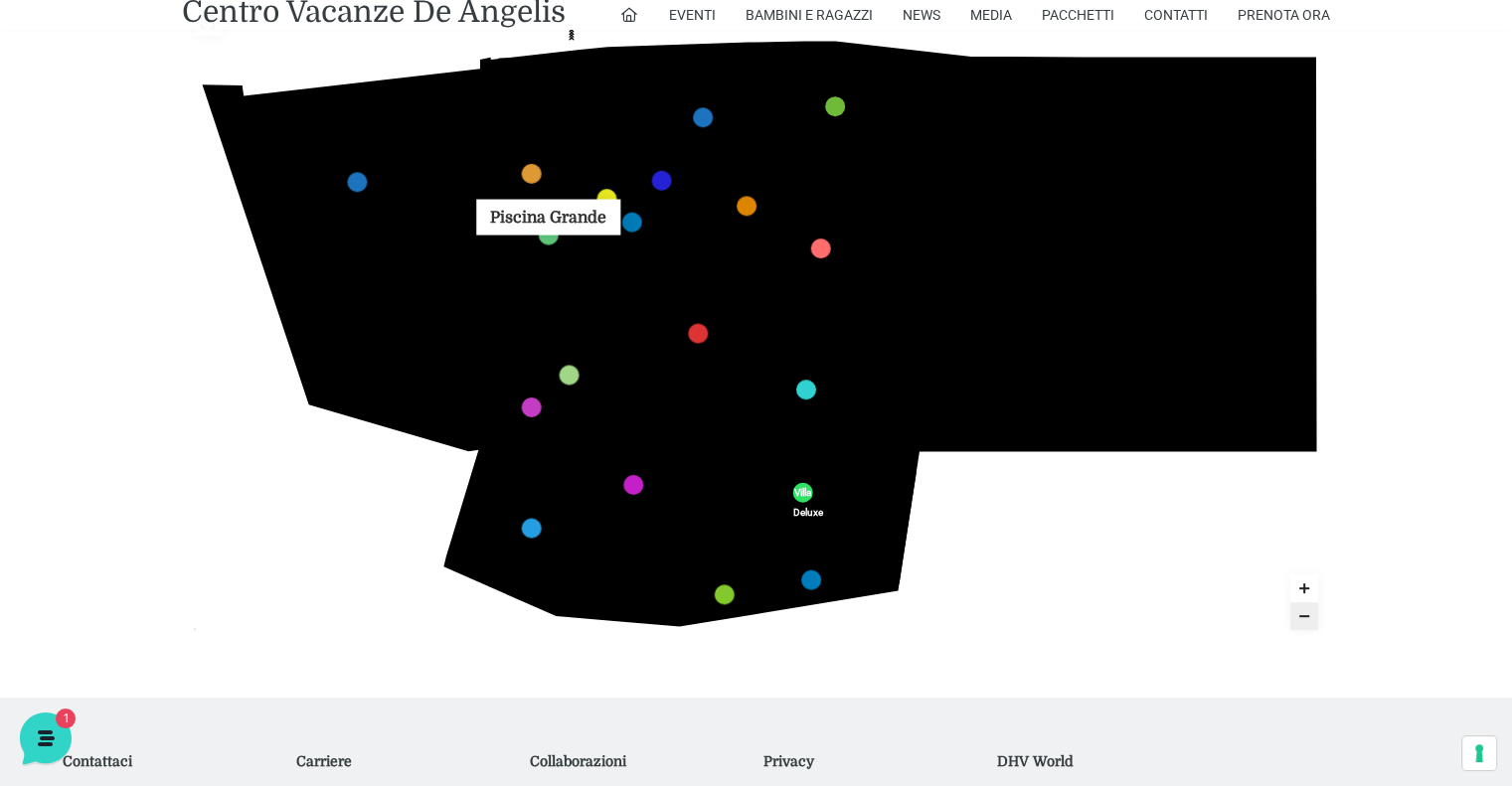 click at bounding box center (549, 235) 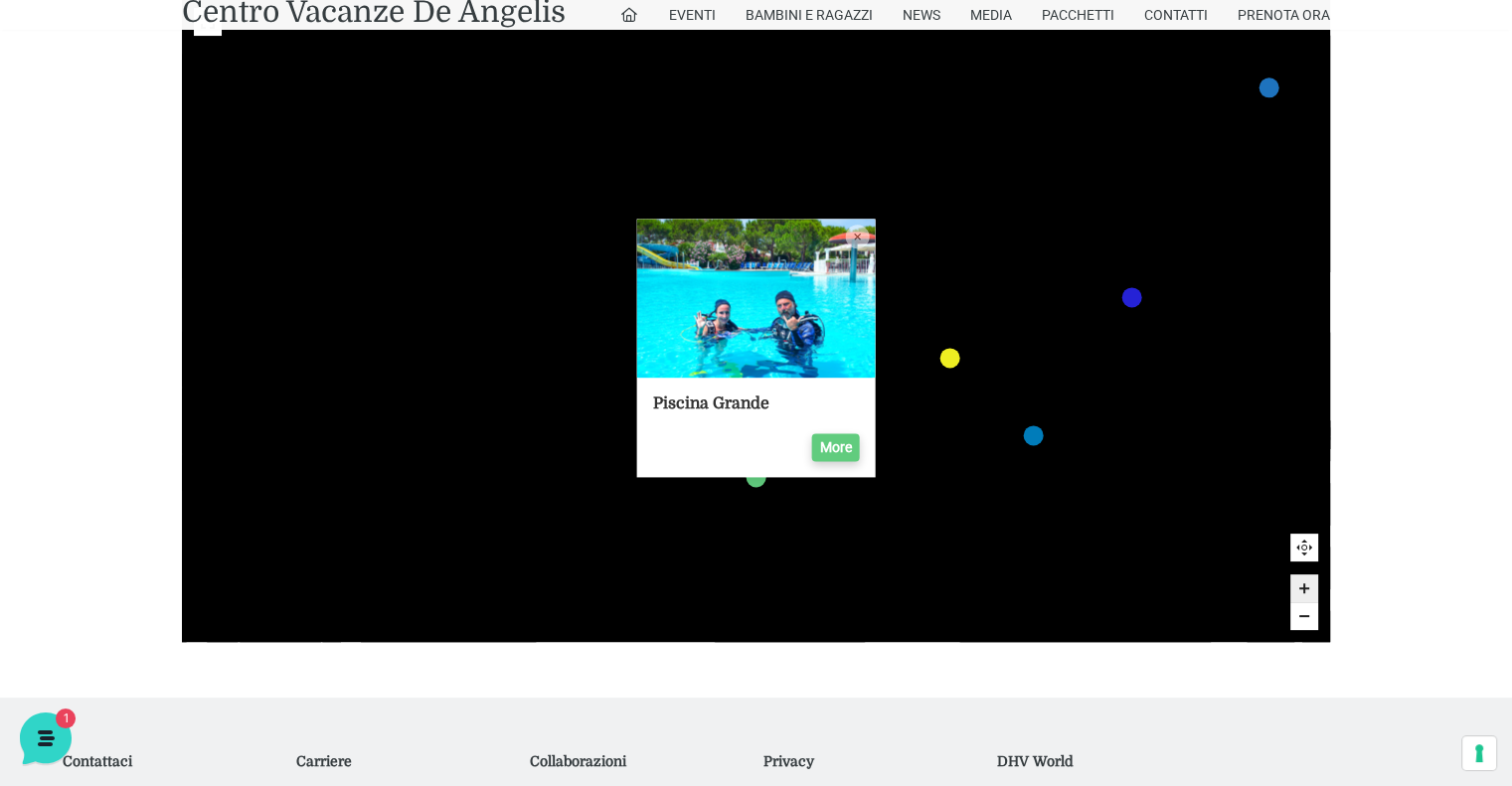 click on "More" at bounding box center (835, 448) 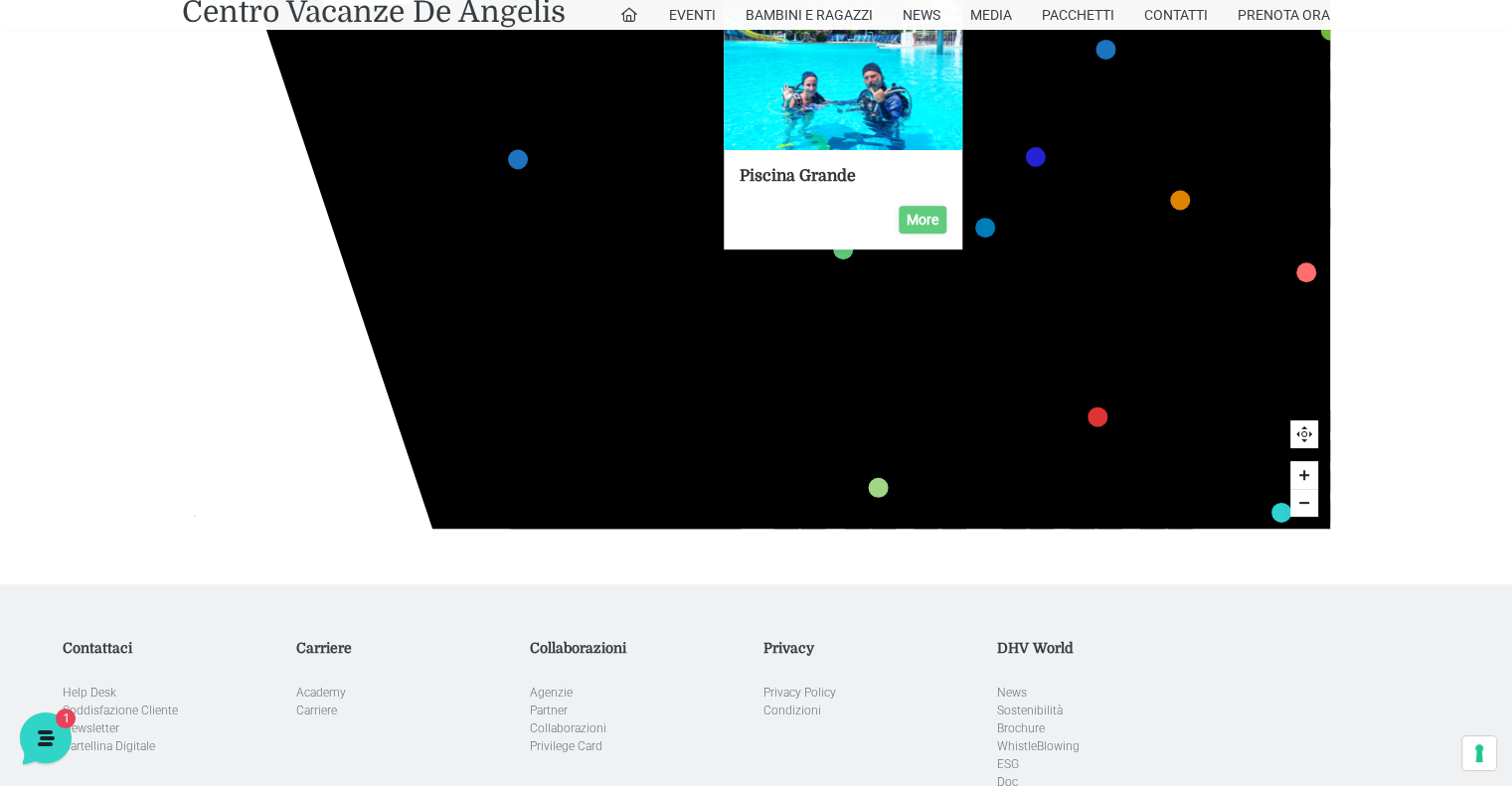 scroll, scrollTop: 588, scrollLeft: 0, axis: vertical 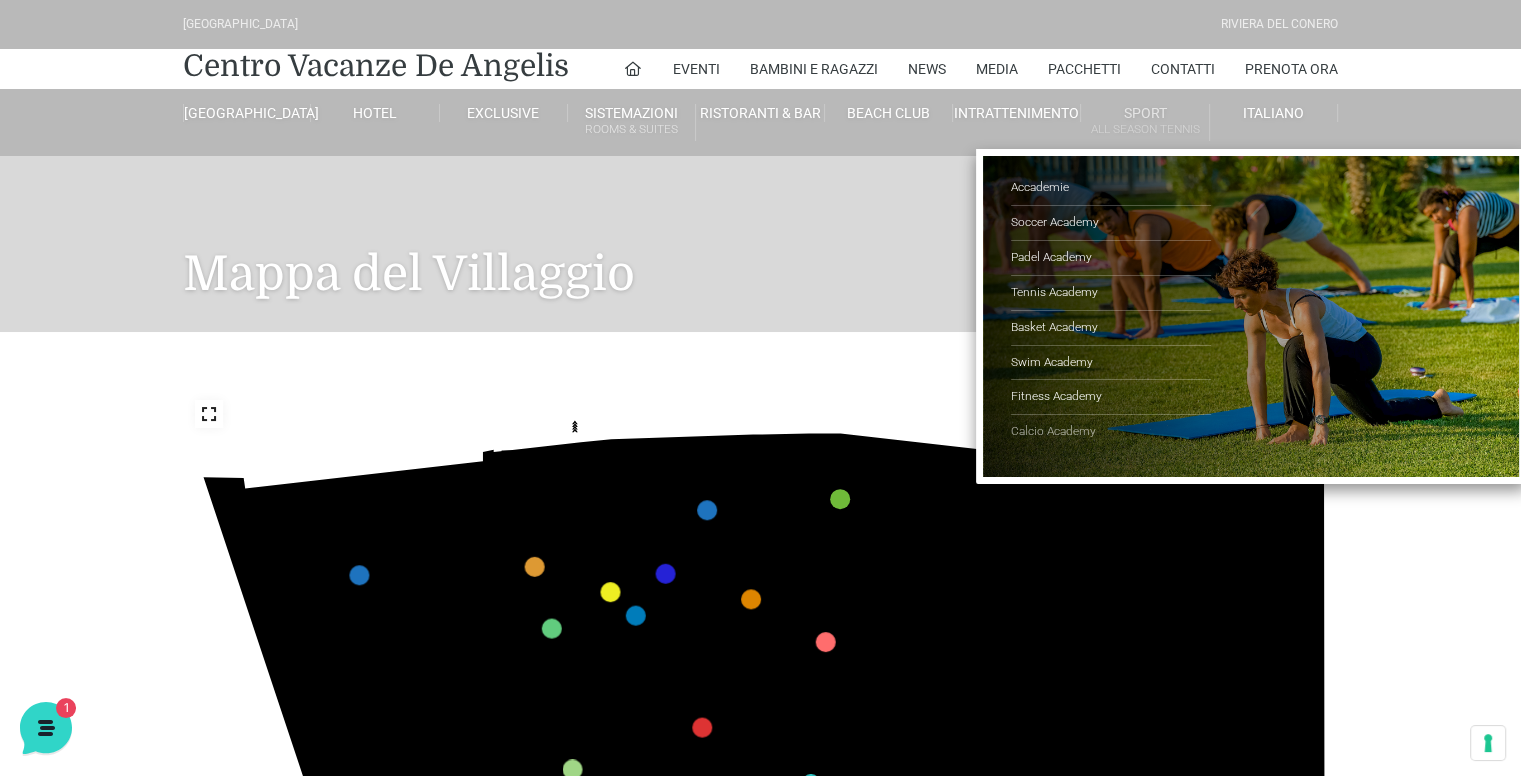 click on "Calcio Academy" at bounding box center [1111, 432] 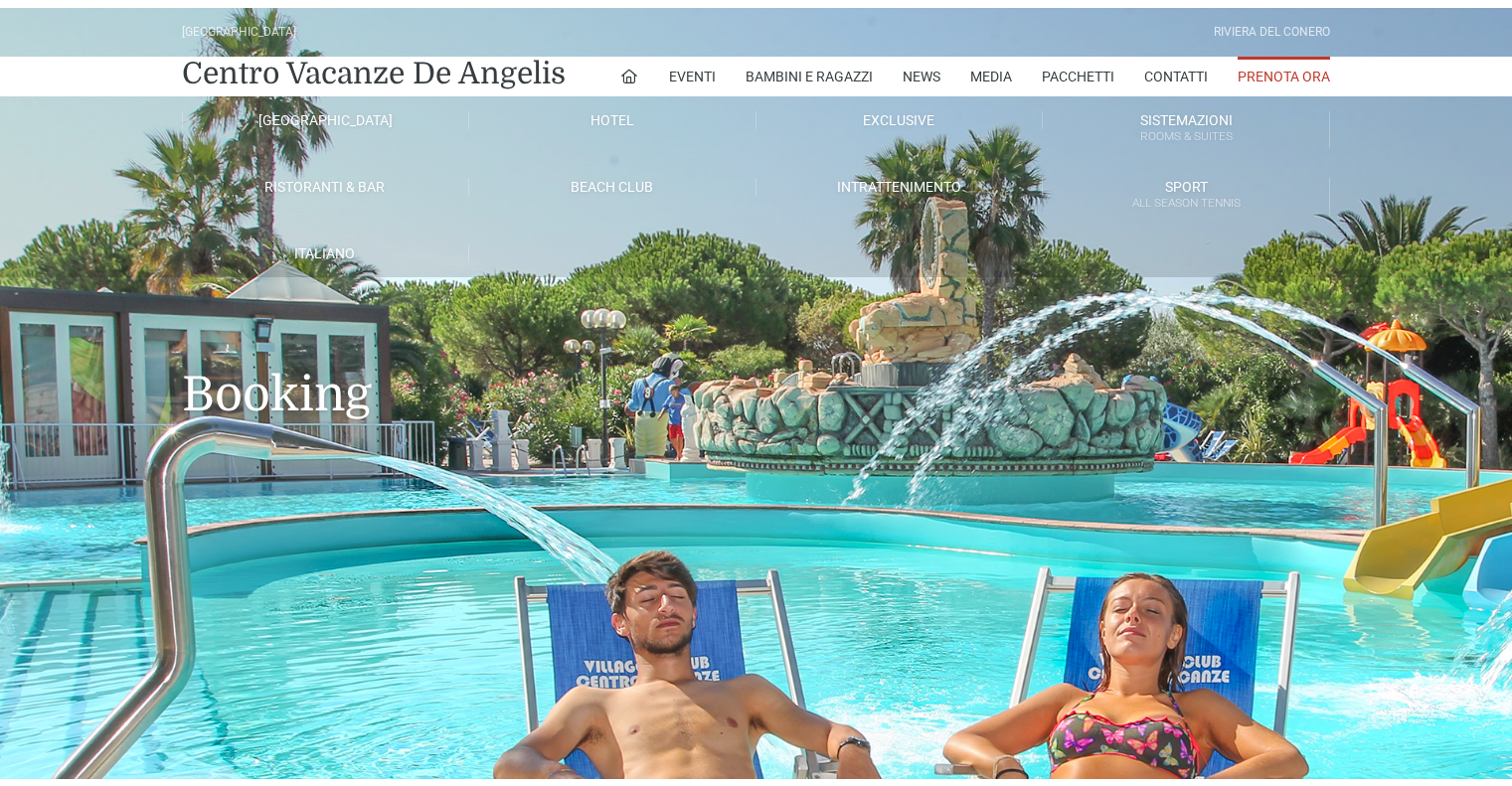 scroll, scrollTop: 0, scrollLeft: 0, axis: both 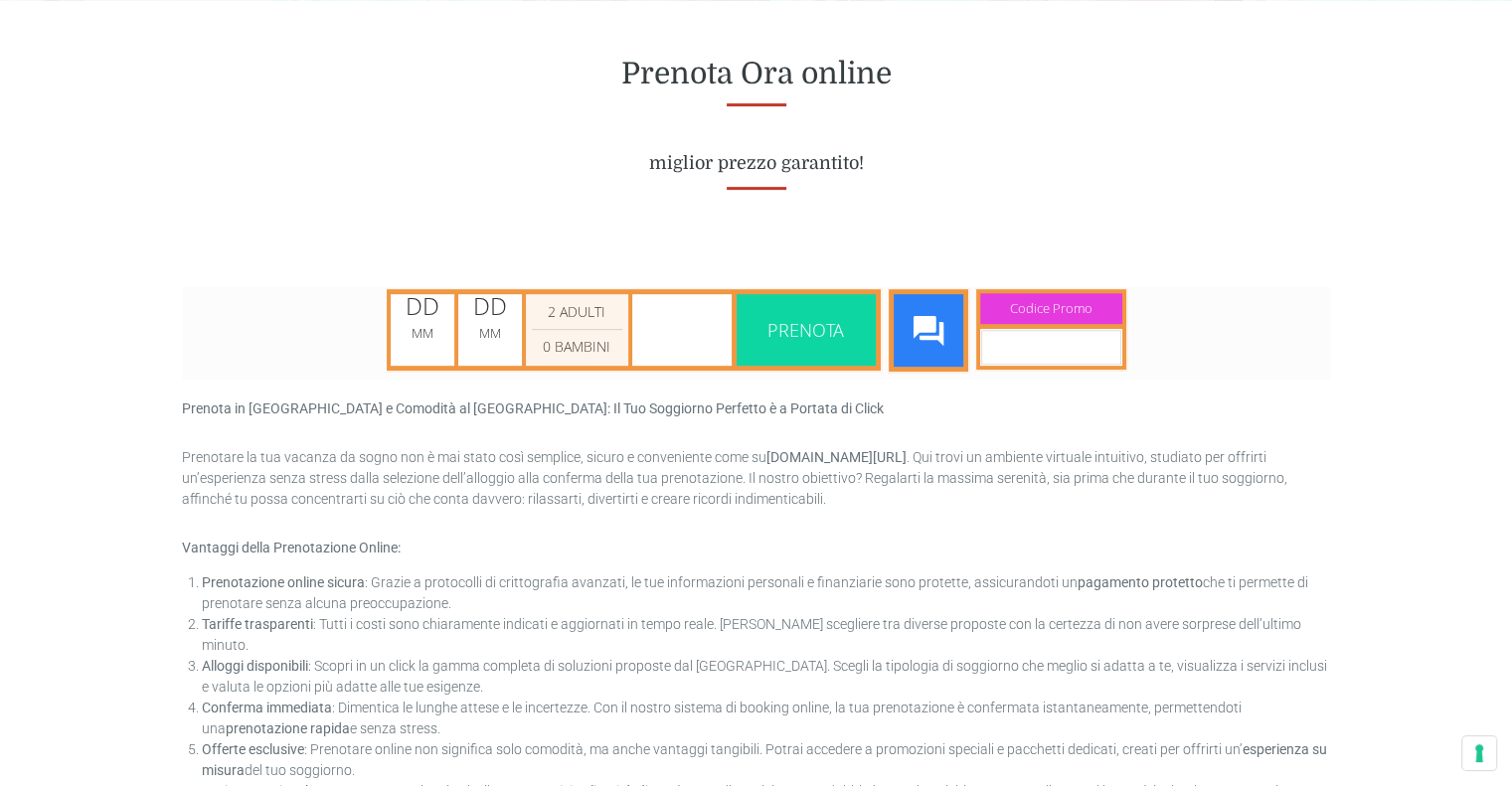 type on "[DATE]" 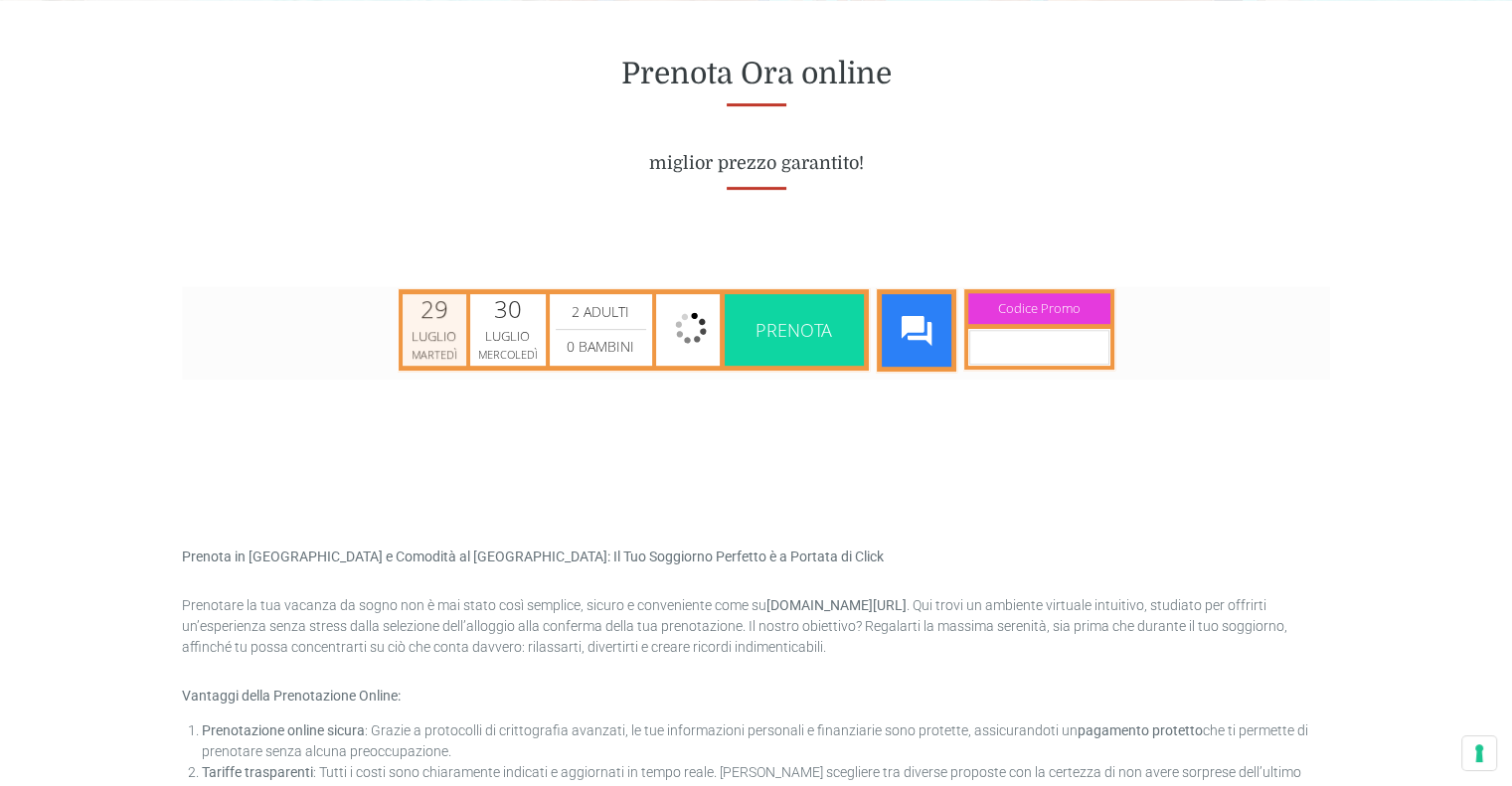 click on "Luglio" at bounding box center [434, 336] 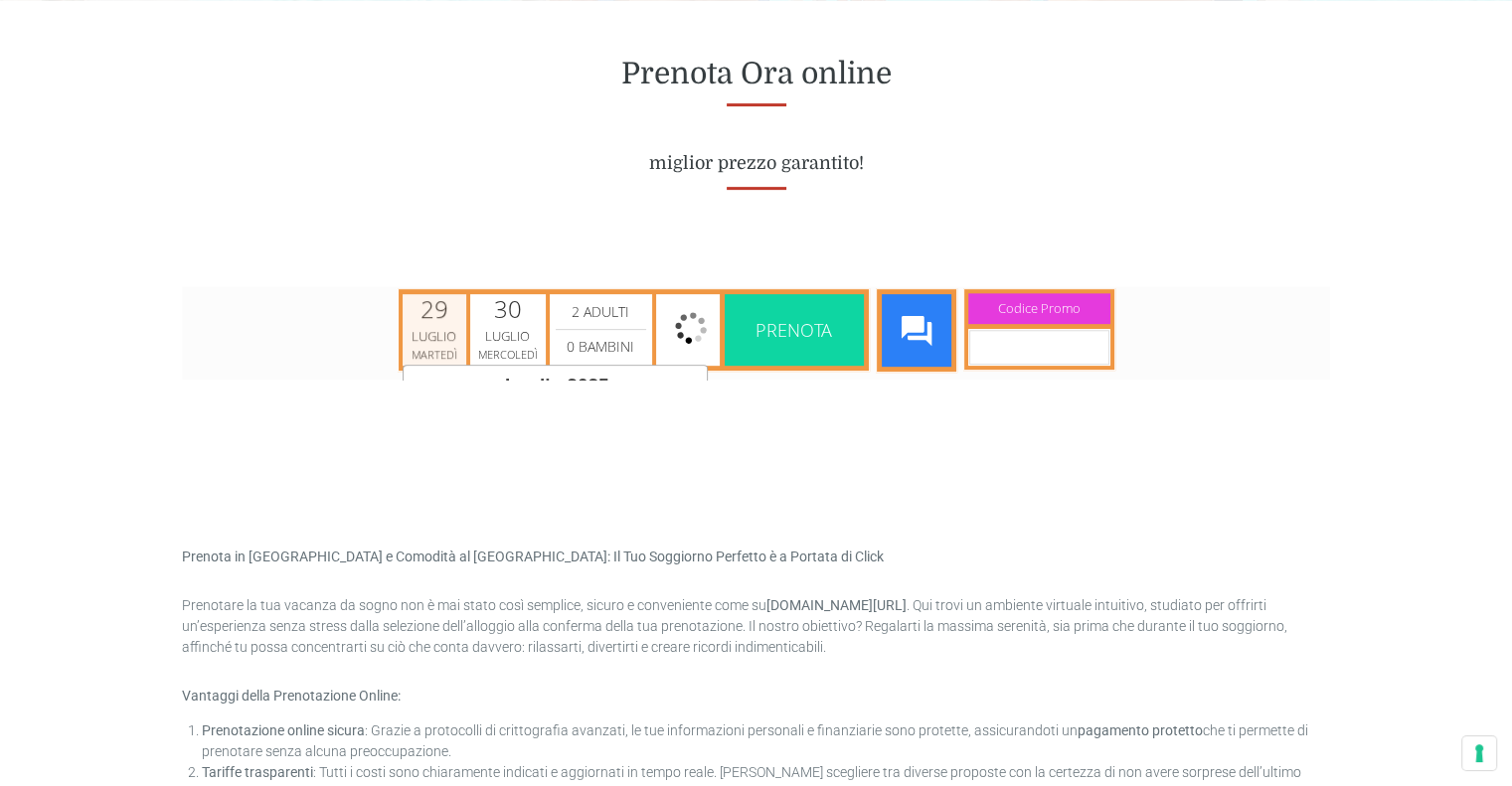 scroll, scrollTop: 0, scrollLeft: 8, axis: horizontal 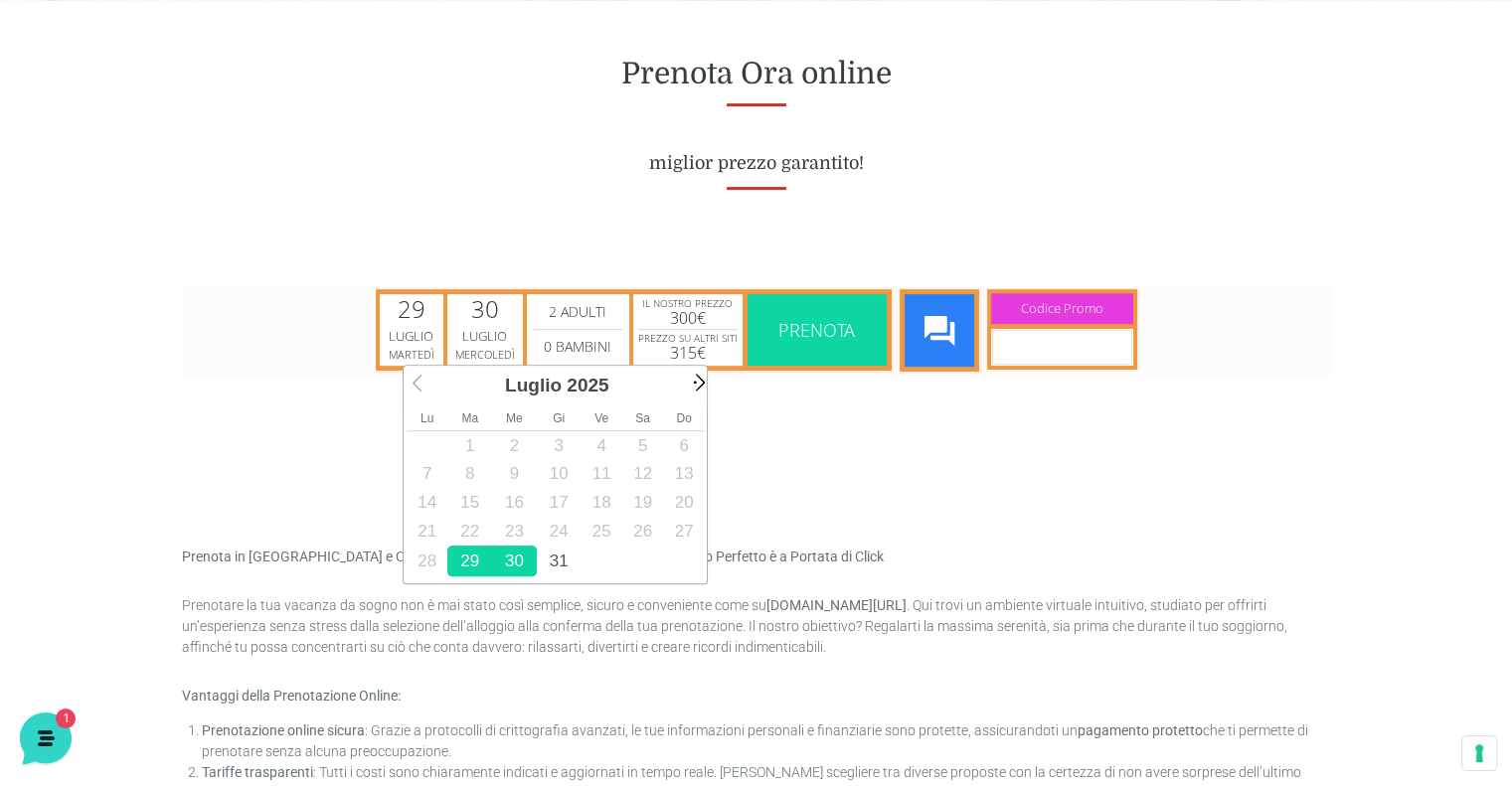 click on "Next" at bounding box center (697, 381) 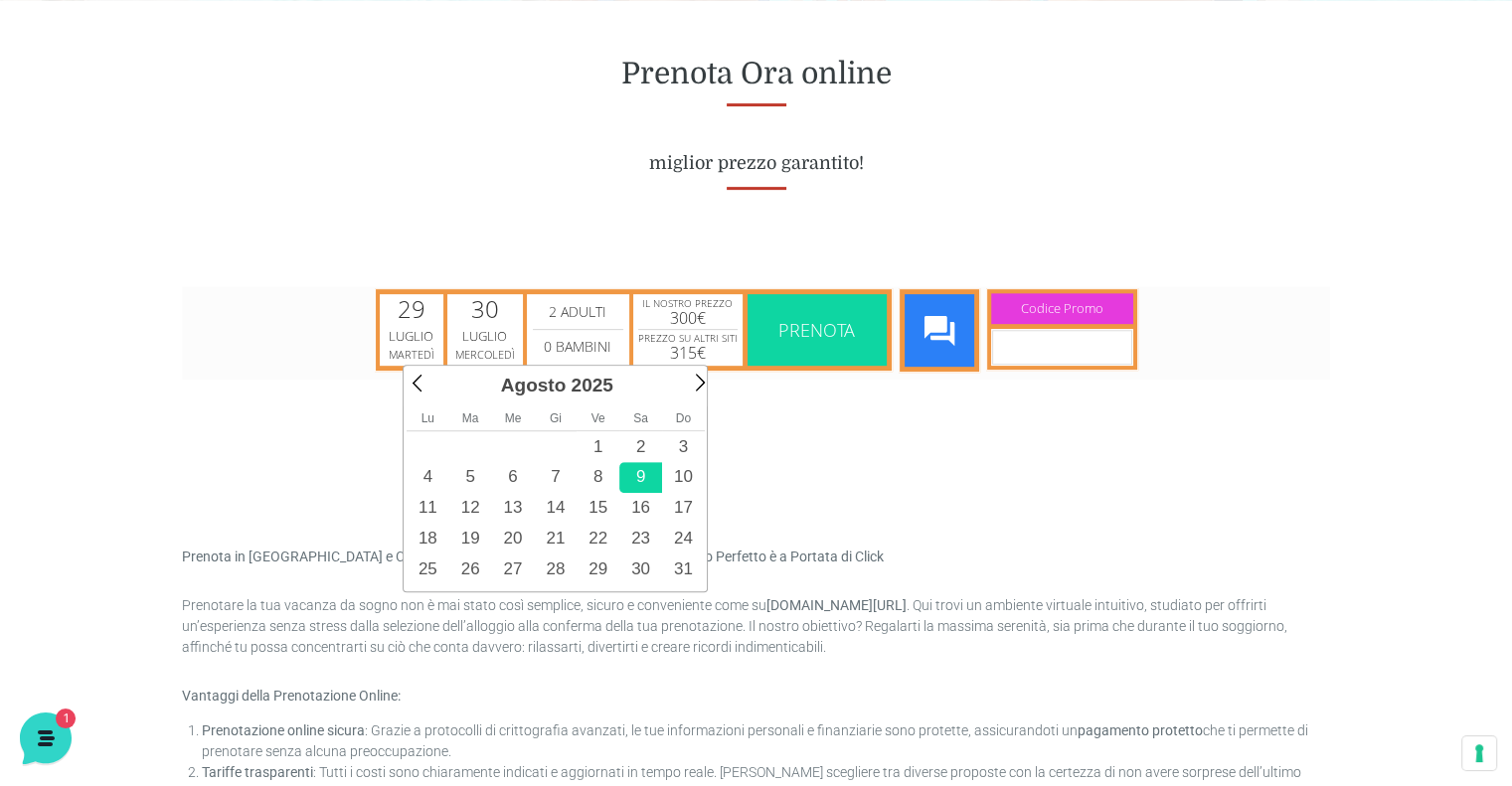click on "9" at bounding box center [640, 476] 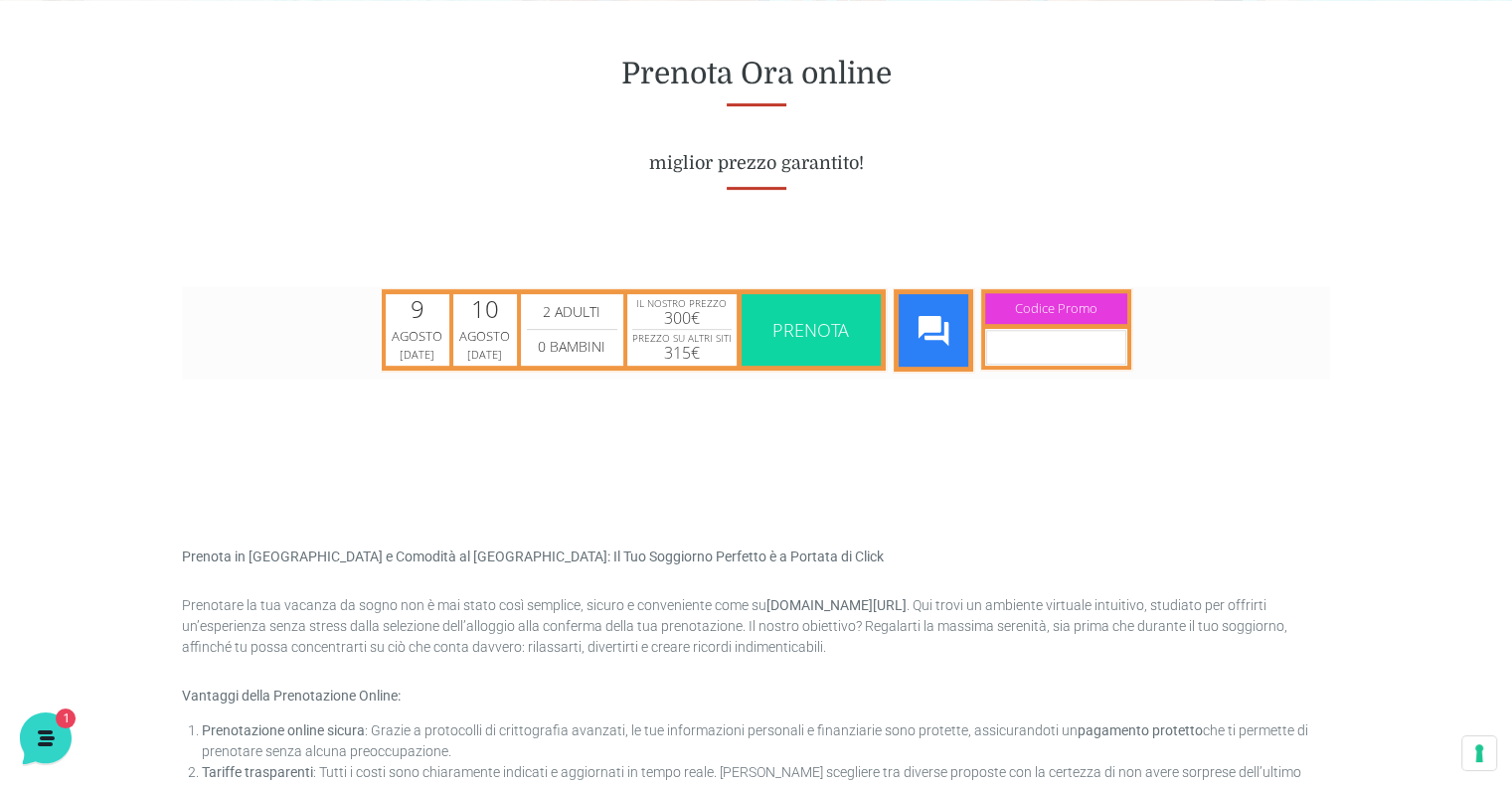 scroll, scrollTop: 0, scrollLeft: 0, axis: both 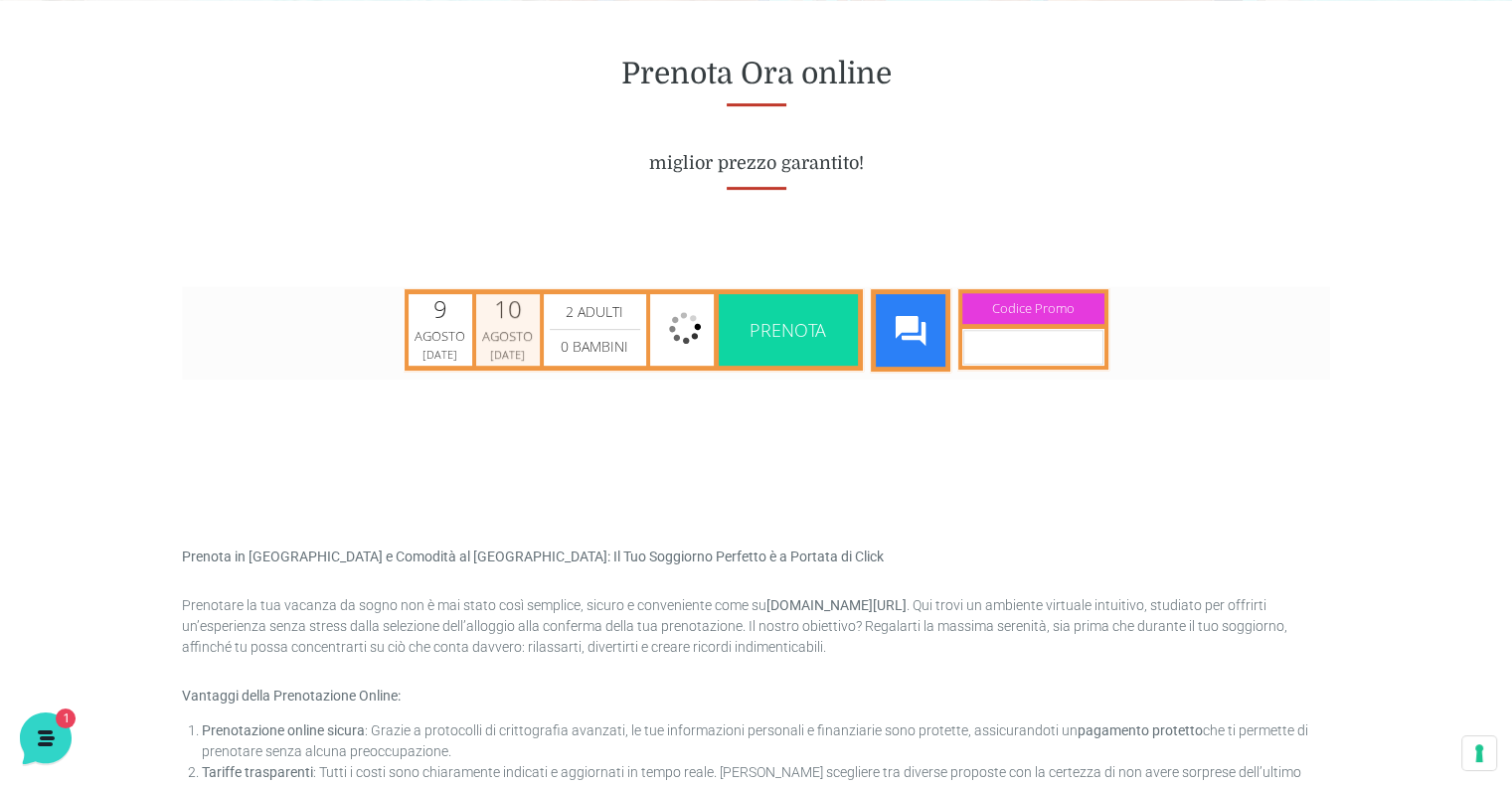 click on "Agosto" at bounding box center (508, 336) 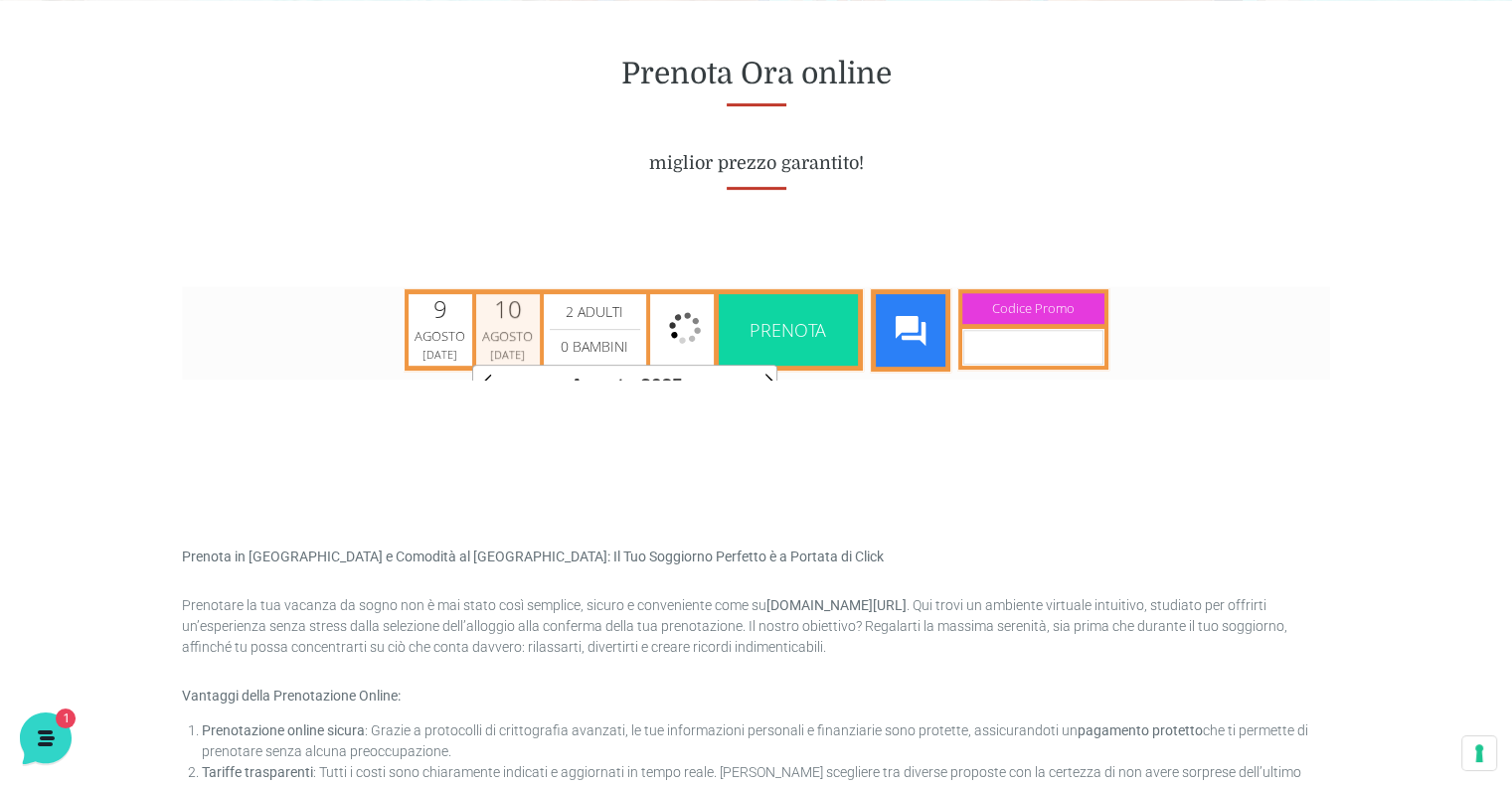 scroll, scrollTop: 0, scrollLeft: 0, axis: both 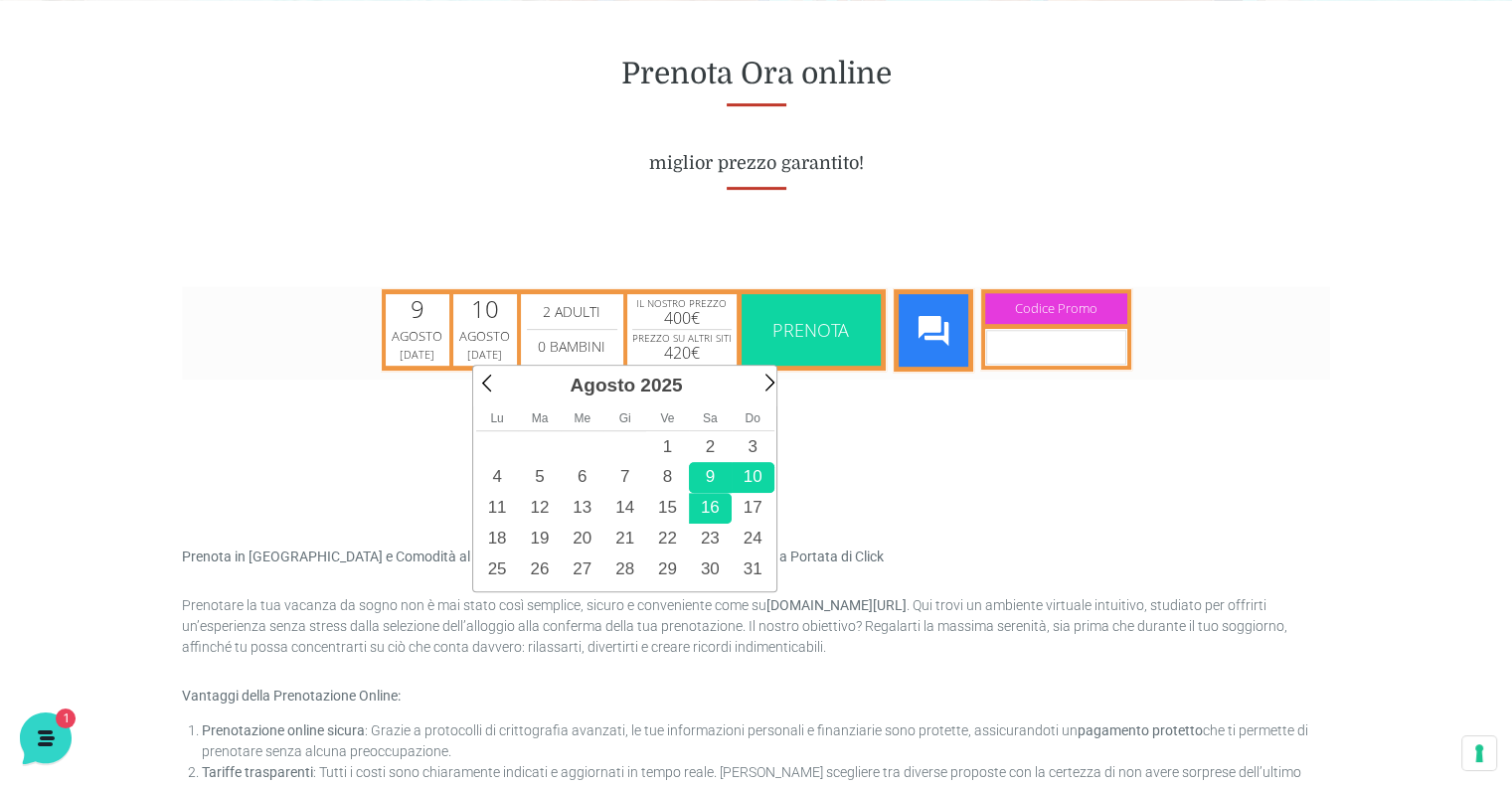 click on "16" at bounding box center (710, 507) 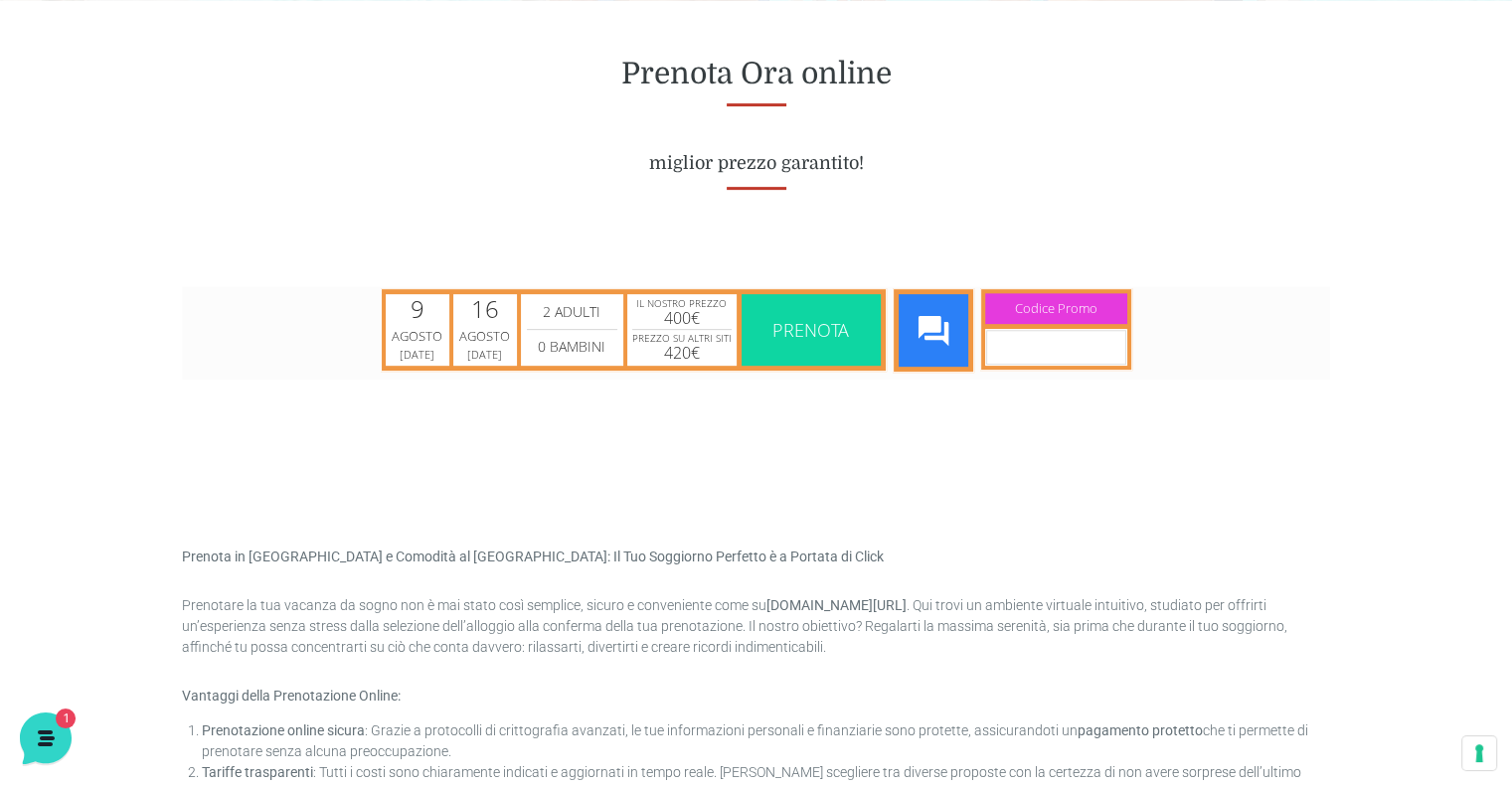 scroll, scrollTop: 0, scrollLeft: 0, axis: both 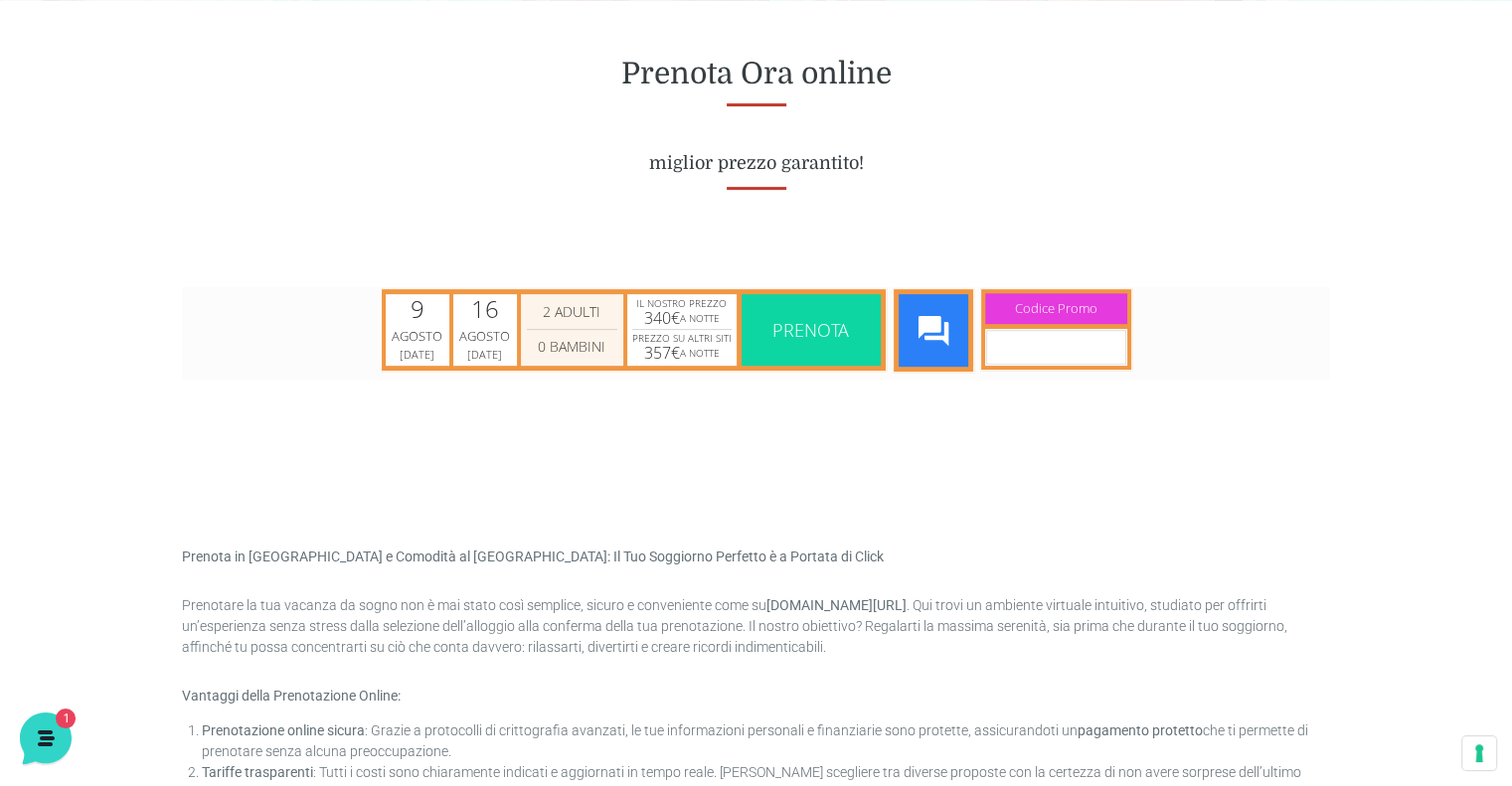 click on "0 Bambini 1 Bambini 2 Bambini 3 Bambini 4 Bambini 5 Bambini 6 Bambini 7 Bambini 8 Bambini 9 Bambini 10 Bambini 11 Bambini 12 Bambini 13 Bambini 14 Bambini 15 Bambini" at bounding box center (572, 346) 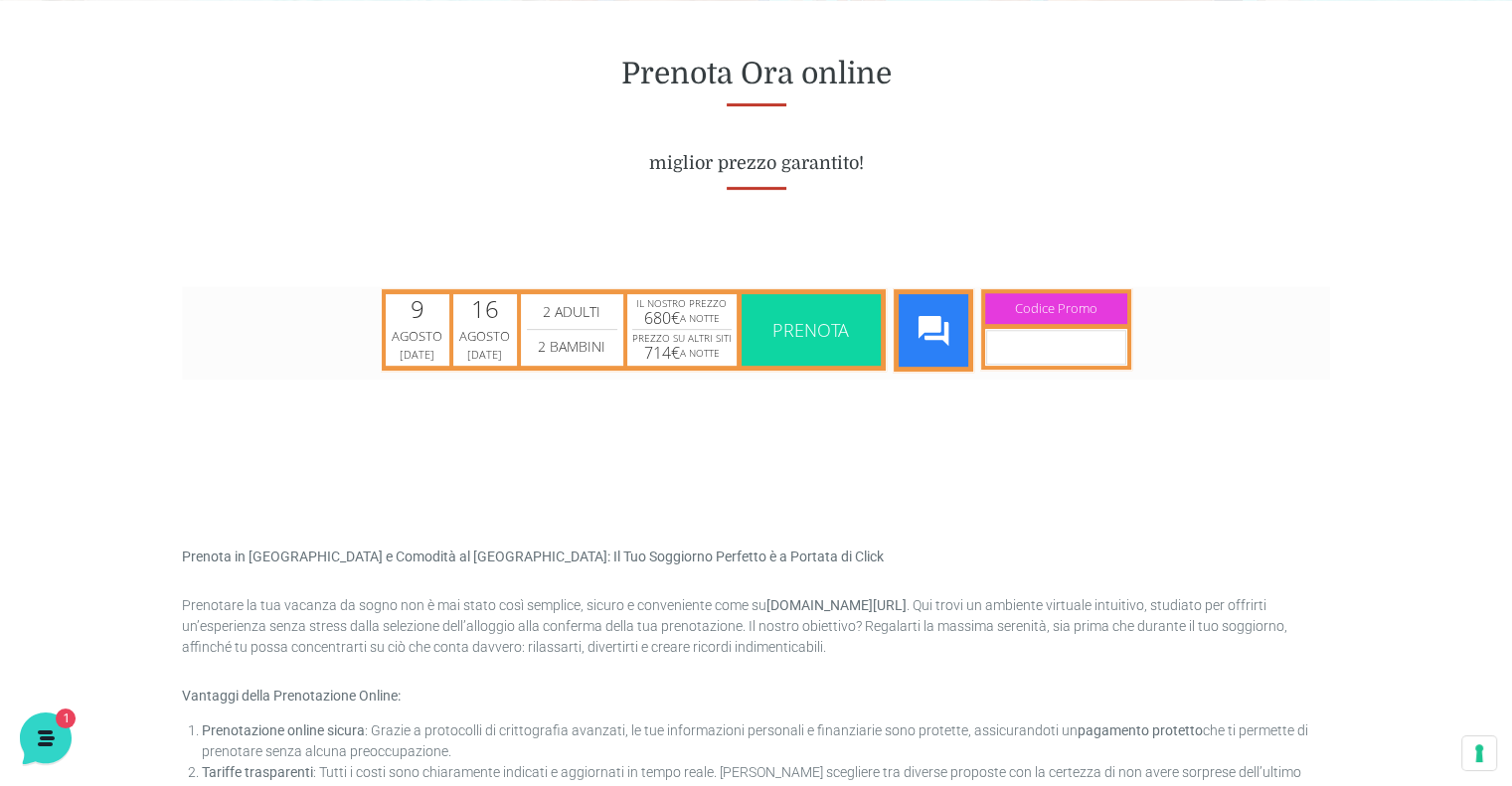click on "Prenota" at bounding box center (810, 329) 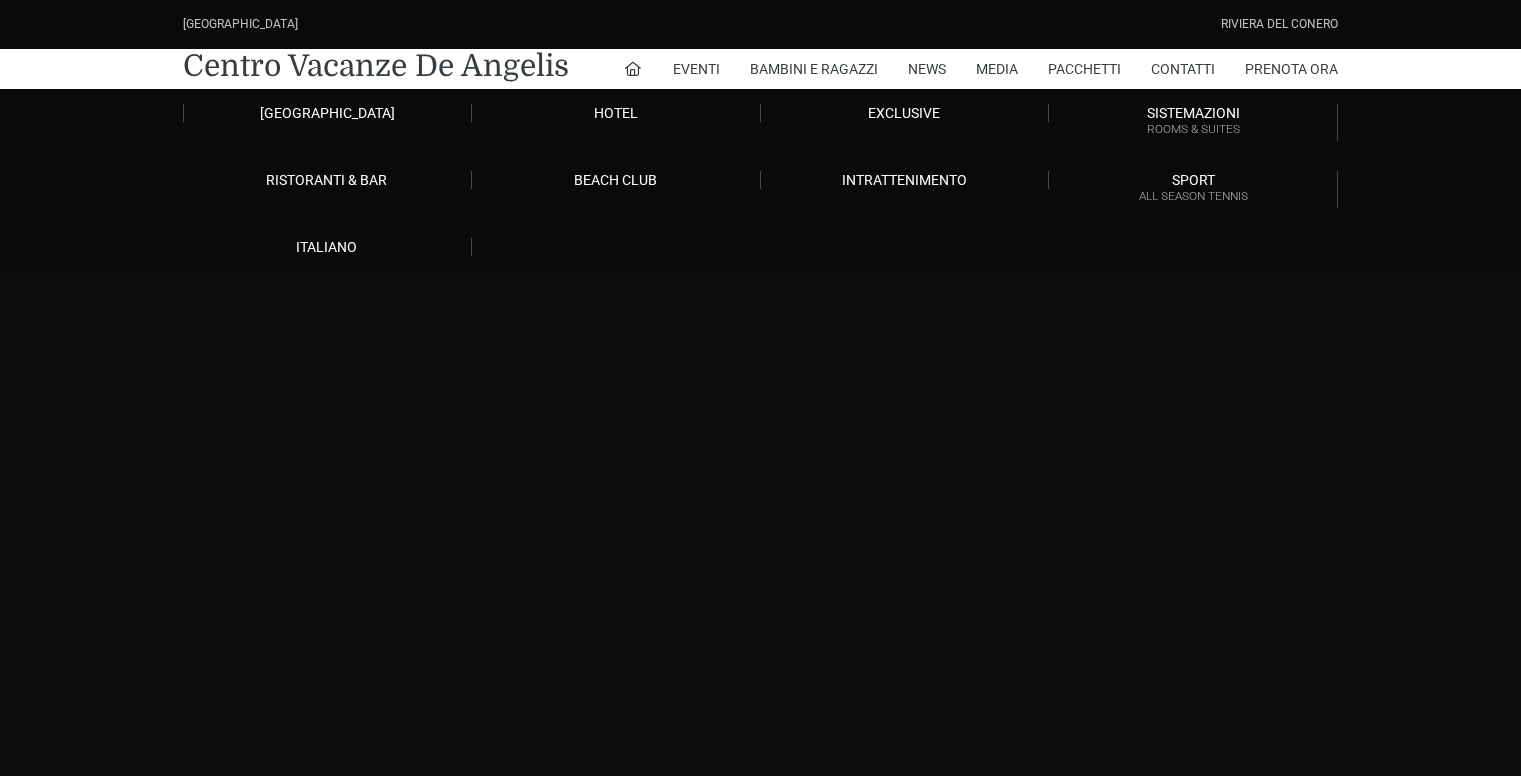 scroll, scrollTop: 0, scrollLeft: 0, axis: both 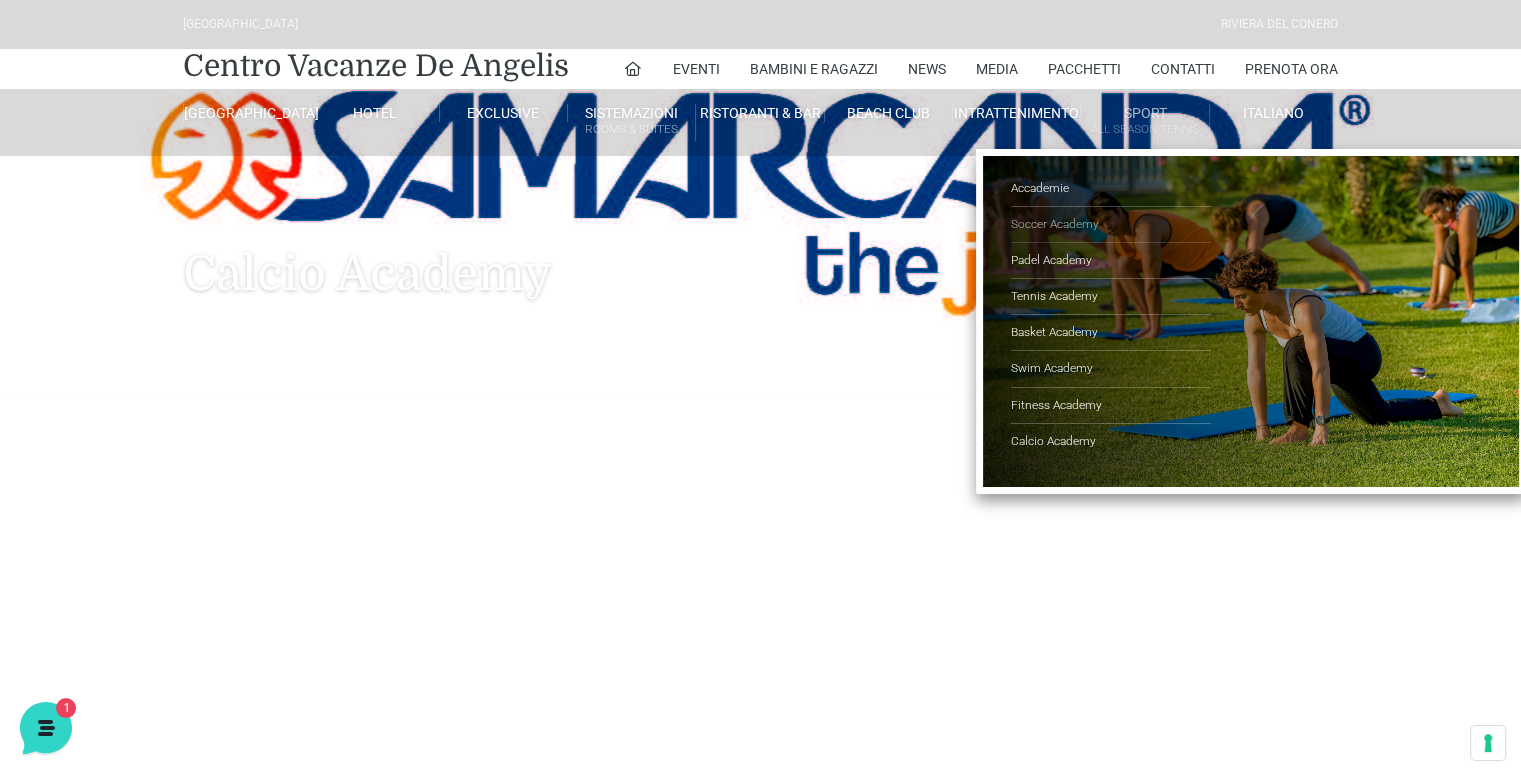 click on "Soccer Academy" at bounding box center [1111, 225] 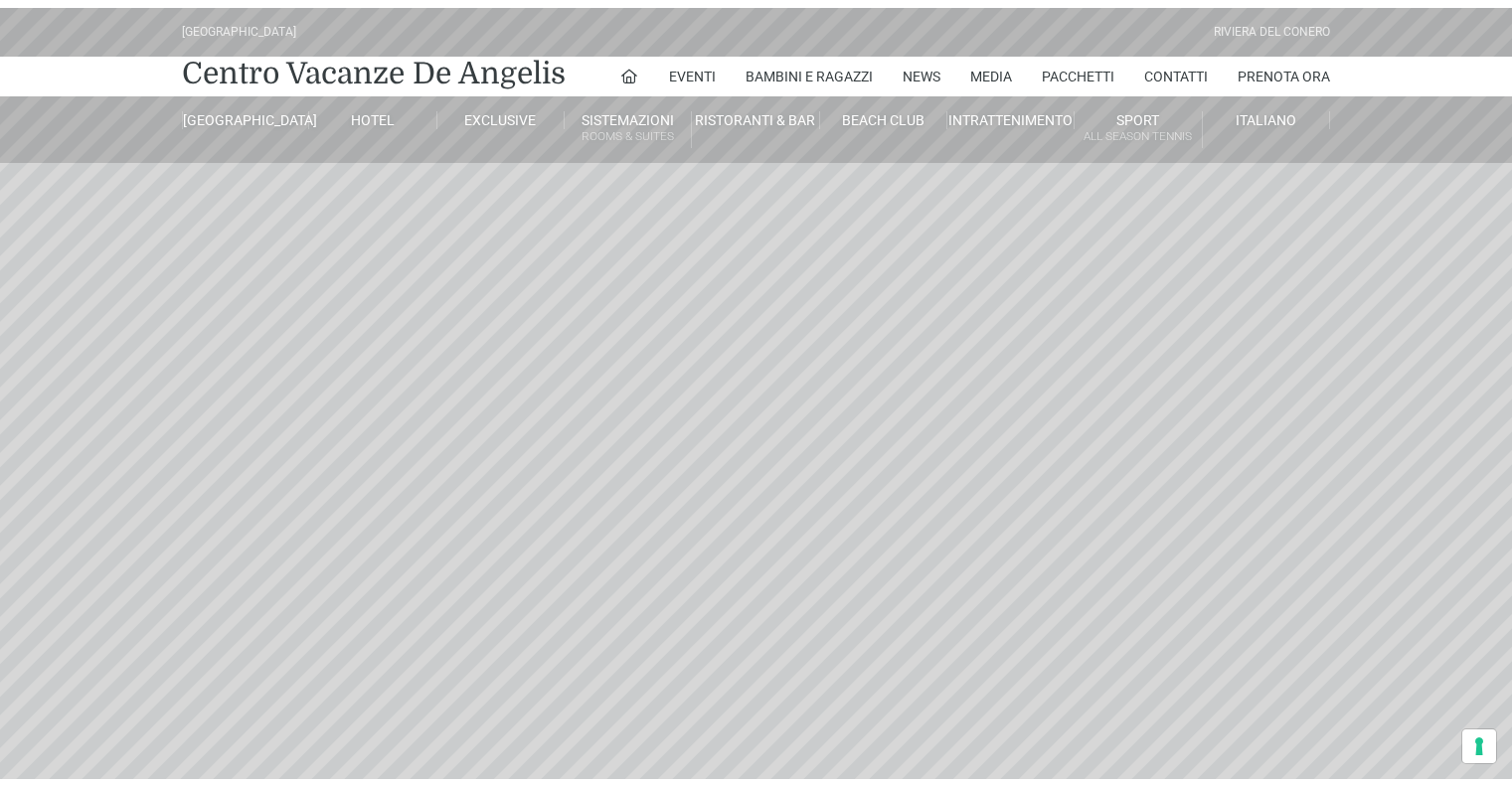 scroll, scrollTop: 0, scrollLeft: 0, axis: both 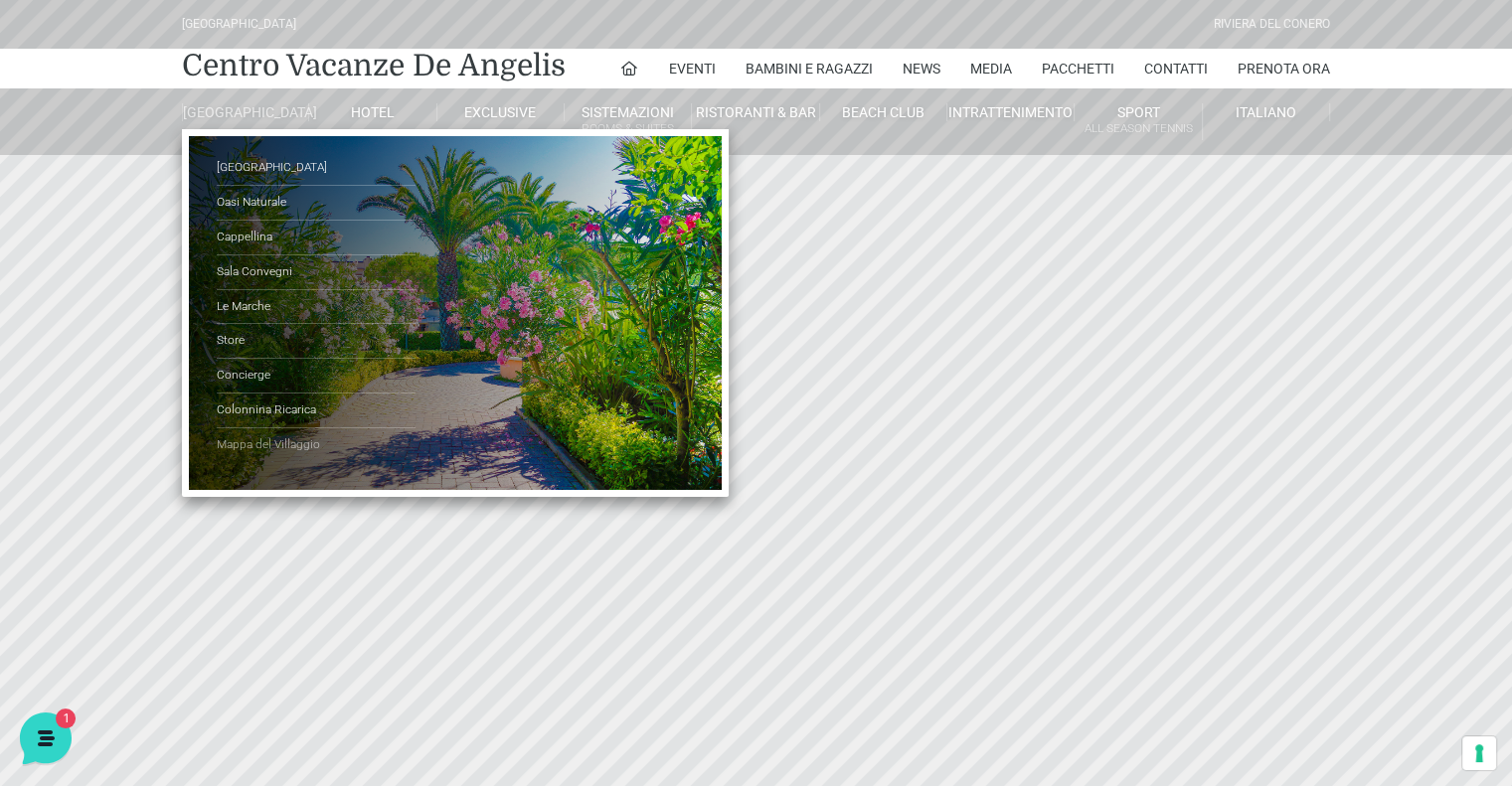 click on "Mappa del Villaggio" at bounding box center [316, 445] 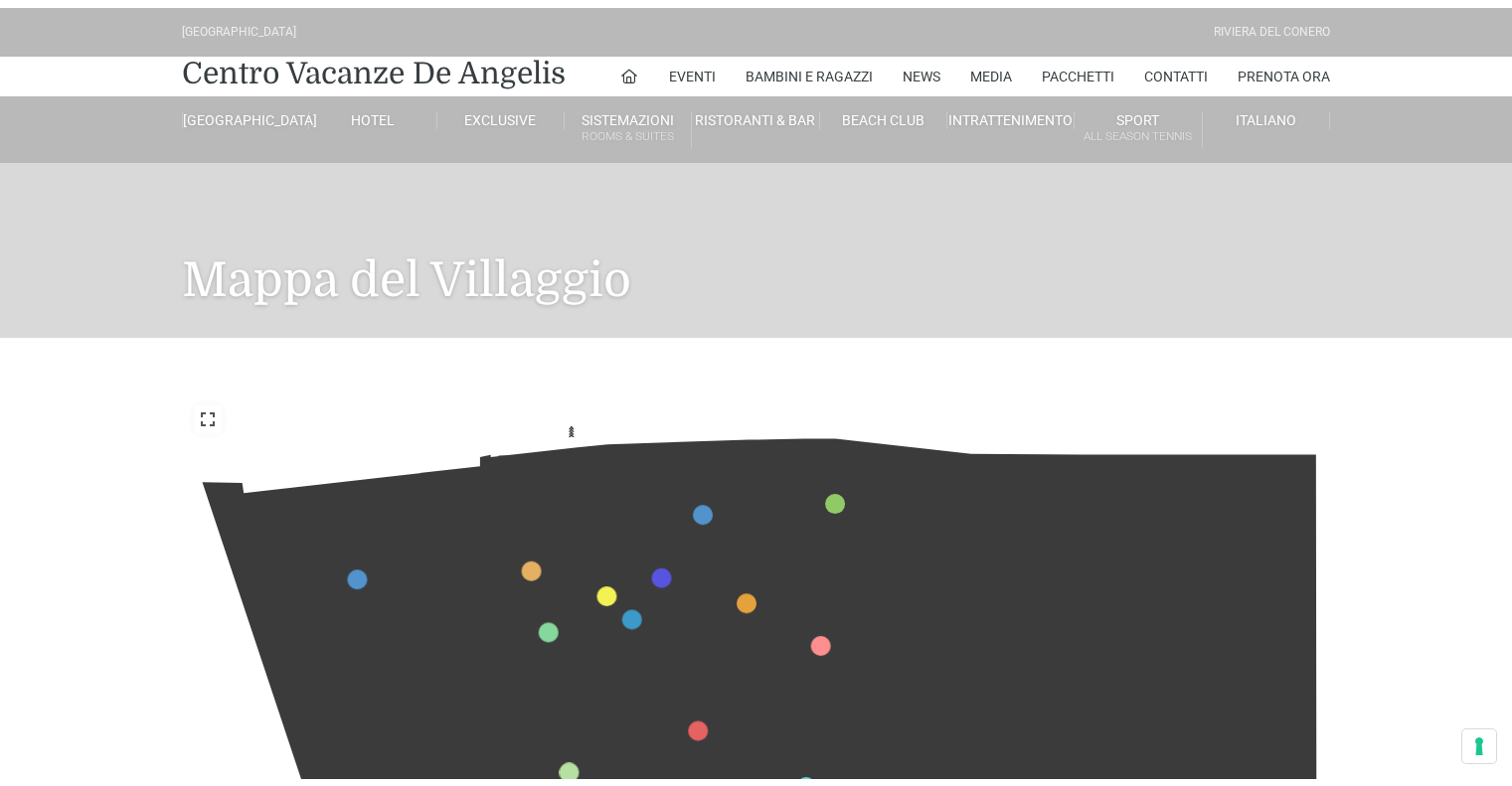 scroll, scrollTop: 0, scrollLeft: 0, axis: both 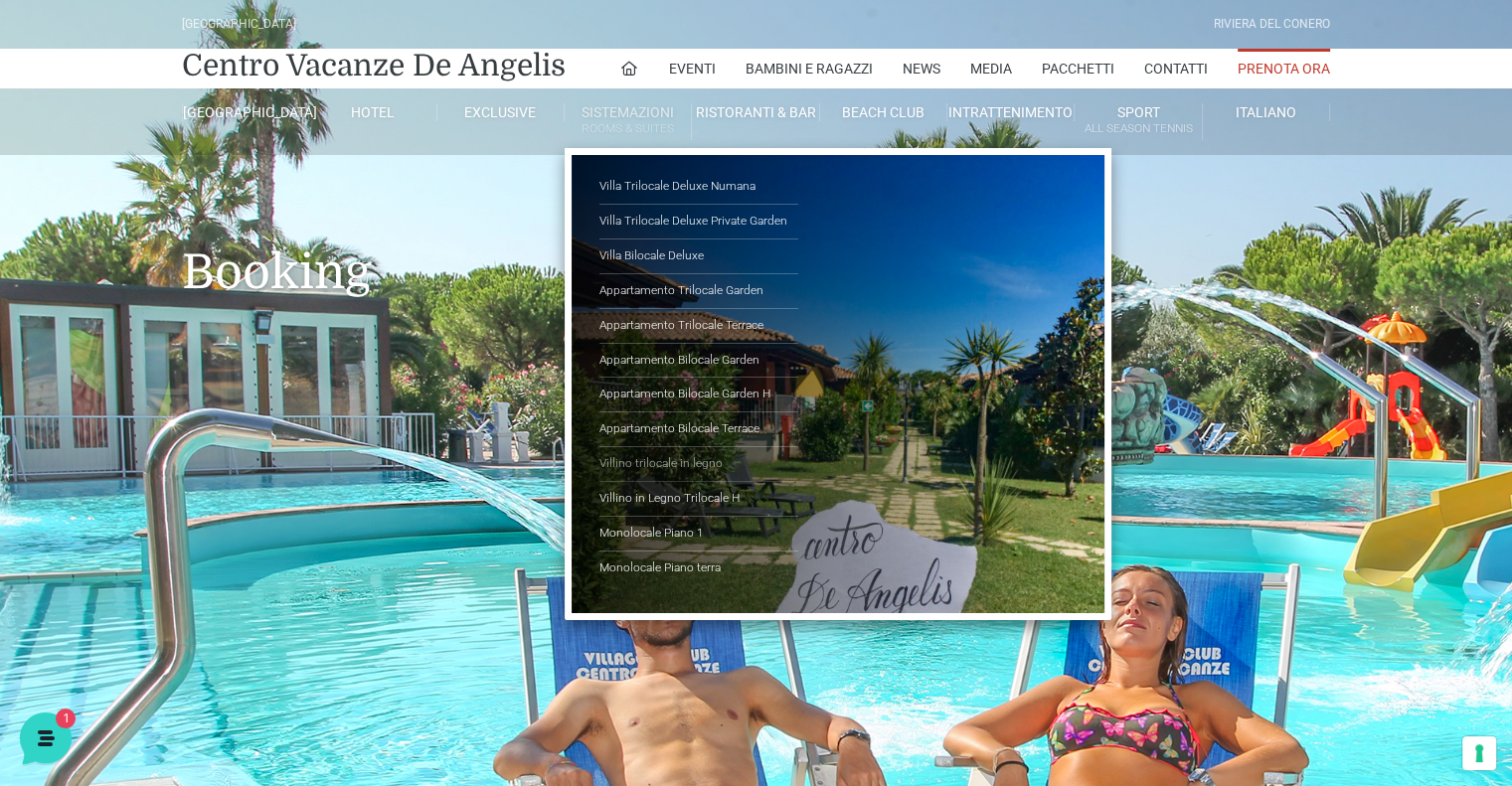 click on "Villino trilocale in legno" at bounding box center (699, 464) 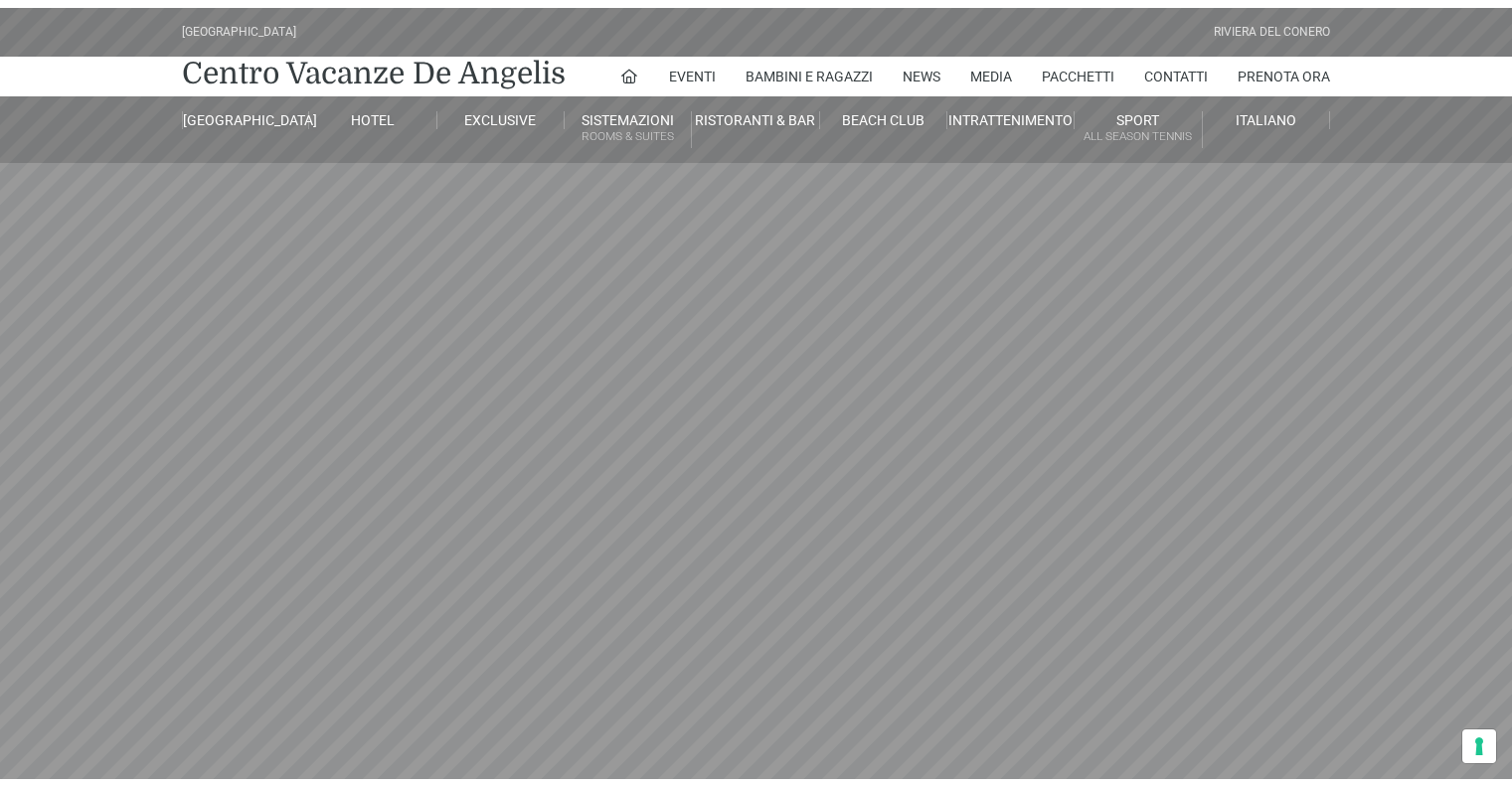 scroll, scrollTop: 0, scrollLeft: 0, axis: both 